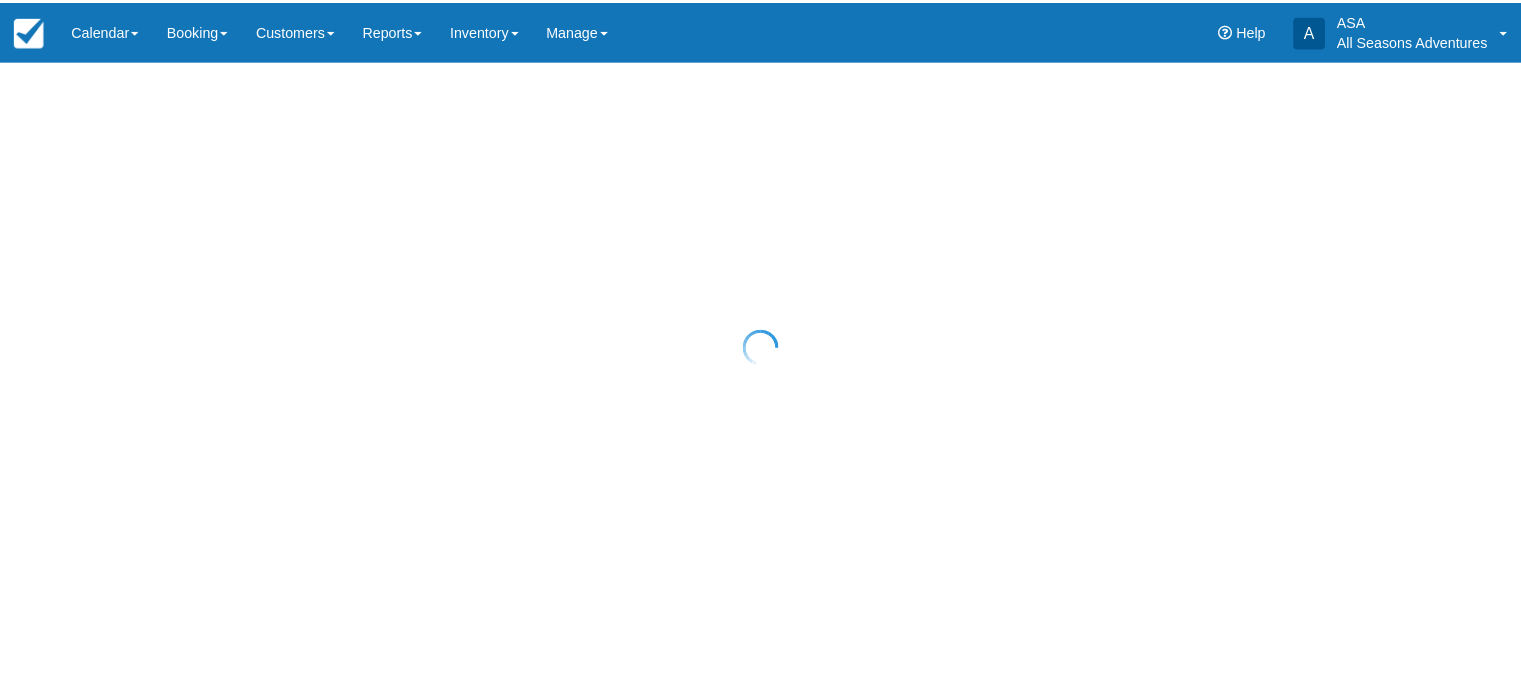 scroll, scrollTop: 0, scrollLeft: 0, axis: both 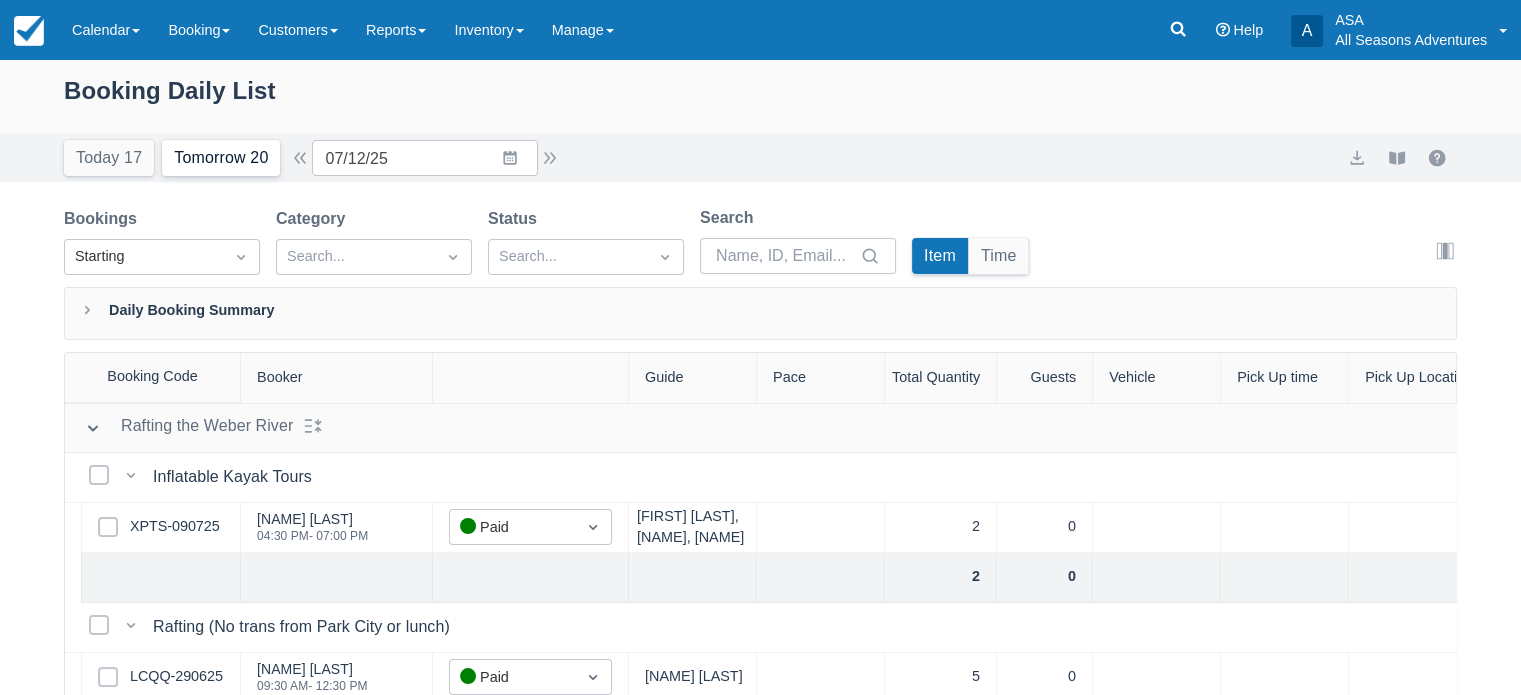 click on "Tomorrow 20" at bounding box center (221, 158) 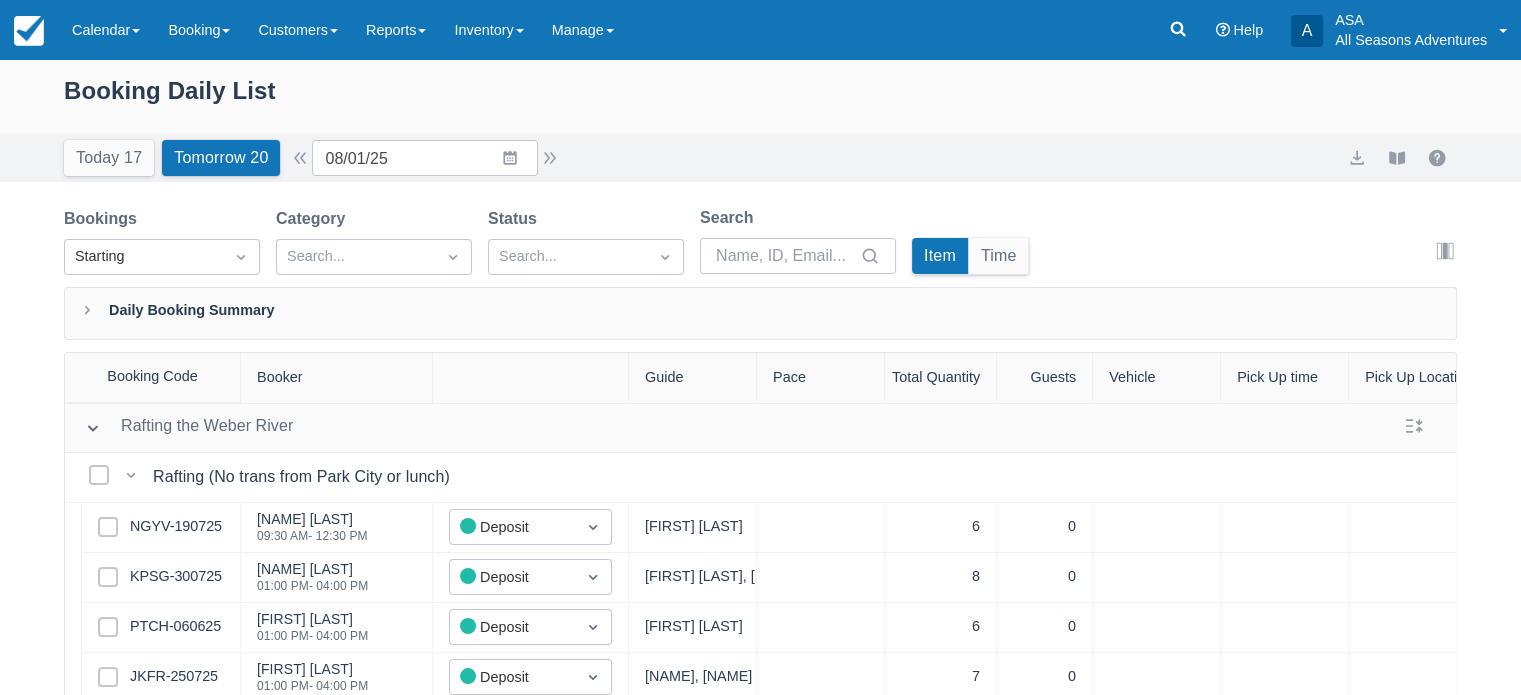 scroll, scrollTop: 100, scrollLeft: 0, axis: vertical 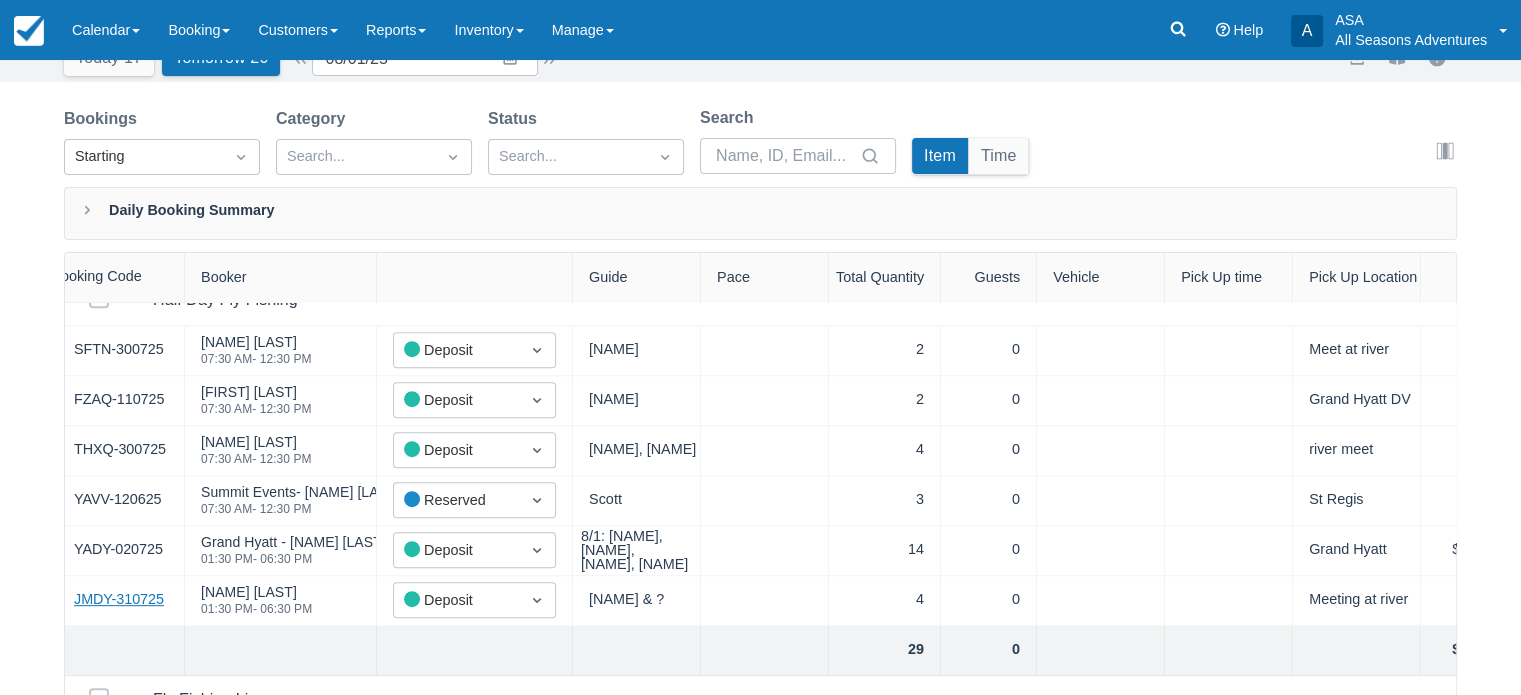 click on "JMDY-310725" at bounding box center [119, 600] 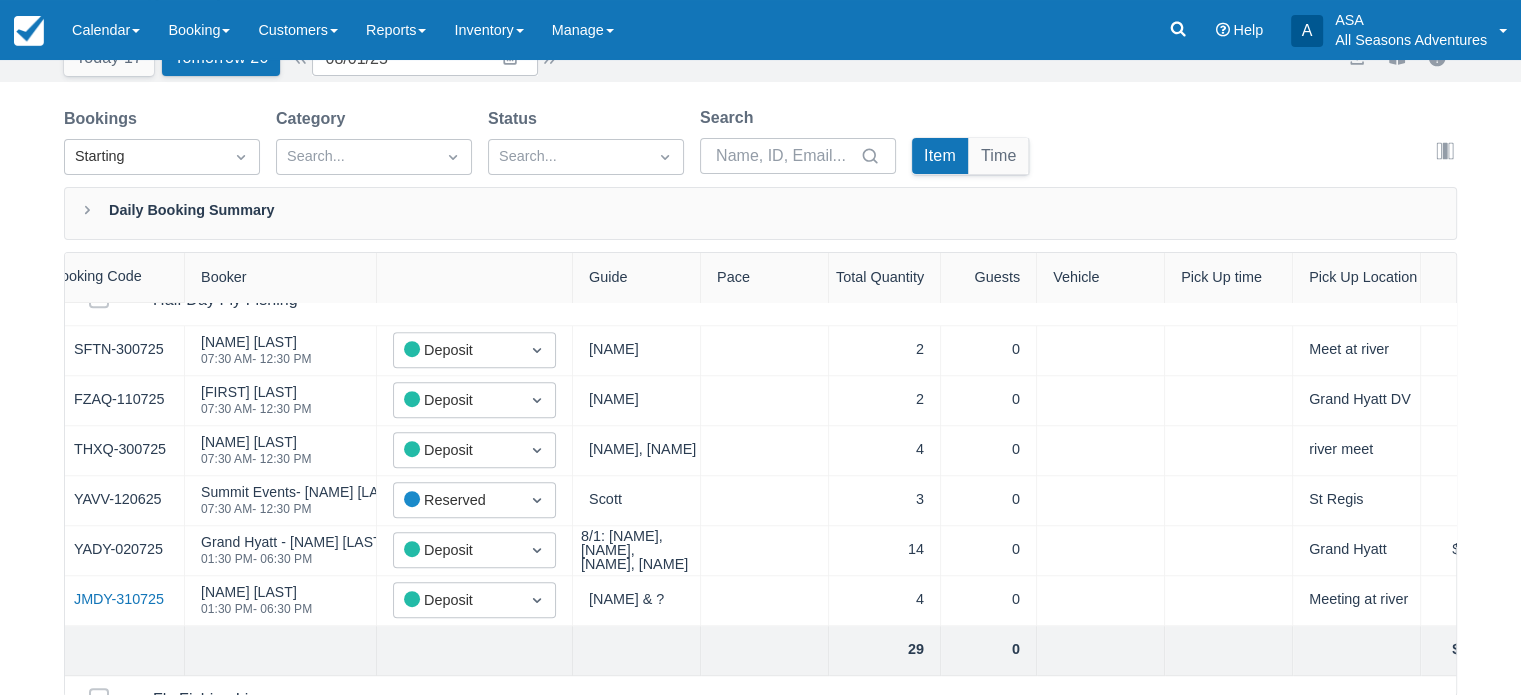 scroll, scrollTop: 0, scrollLeft: 0, axis: both 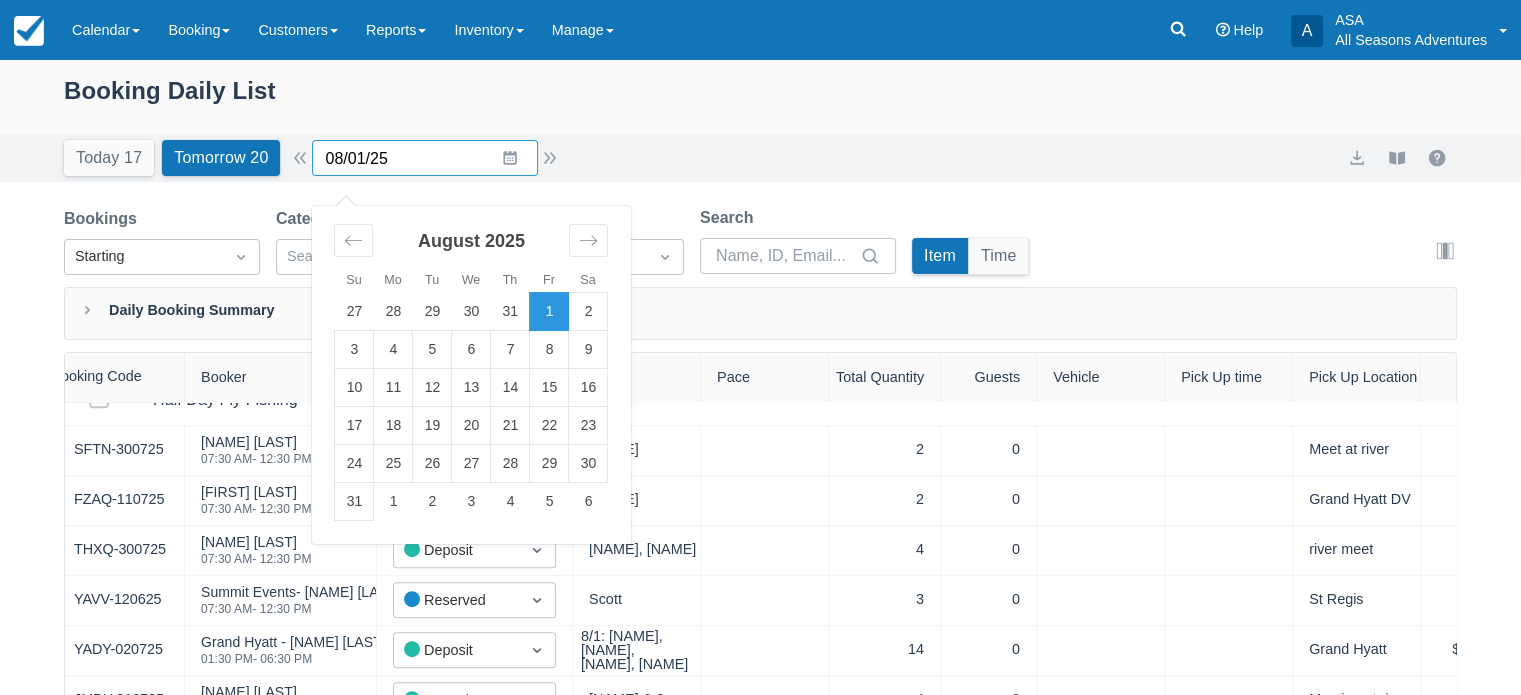 click on "08/01/25" at bounding box center [425, 158] 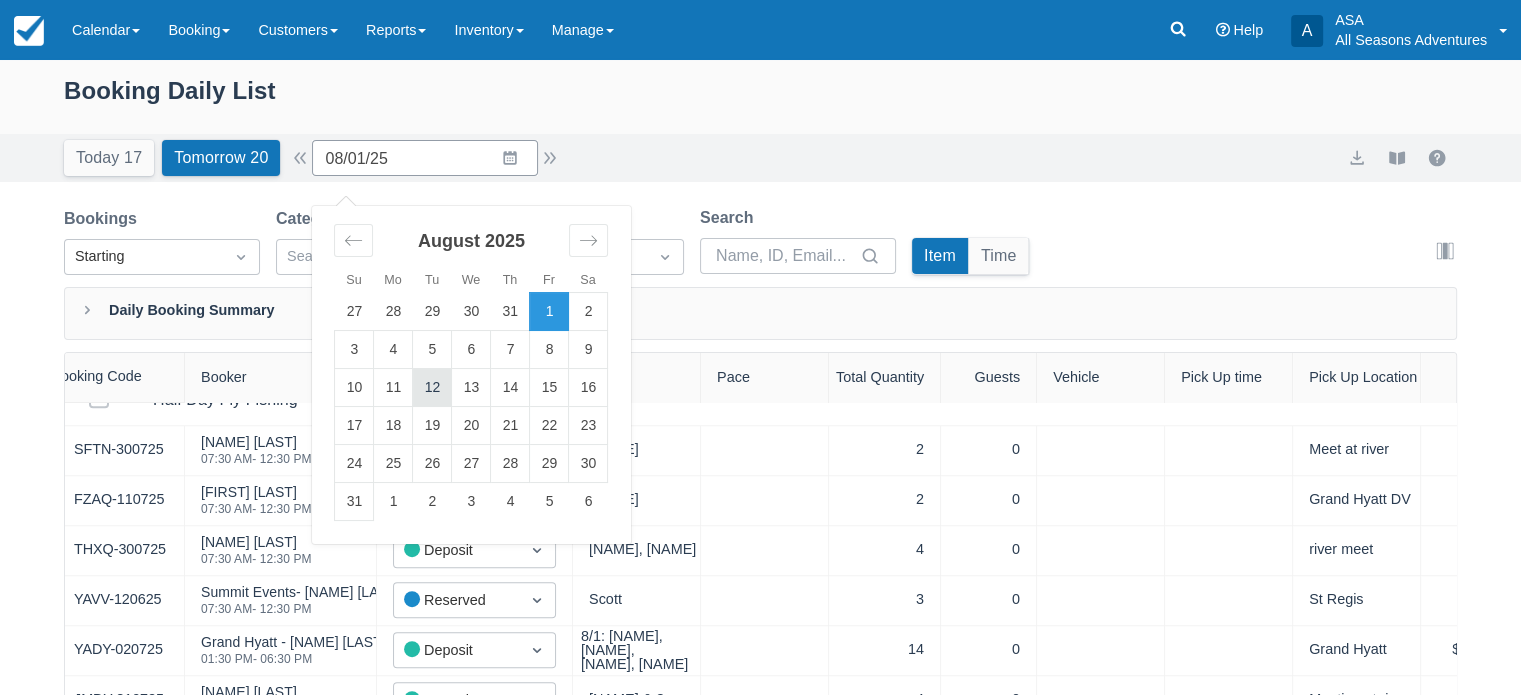 click on "12" at bounding box center (432, 388) 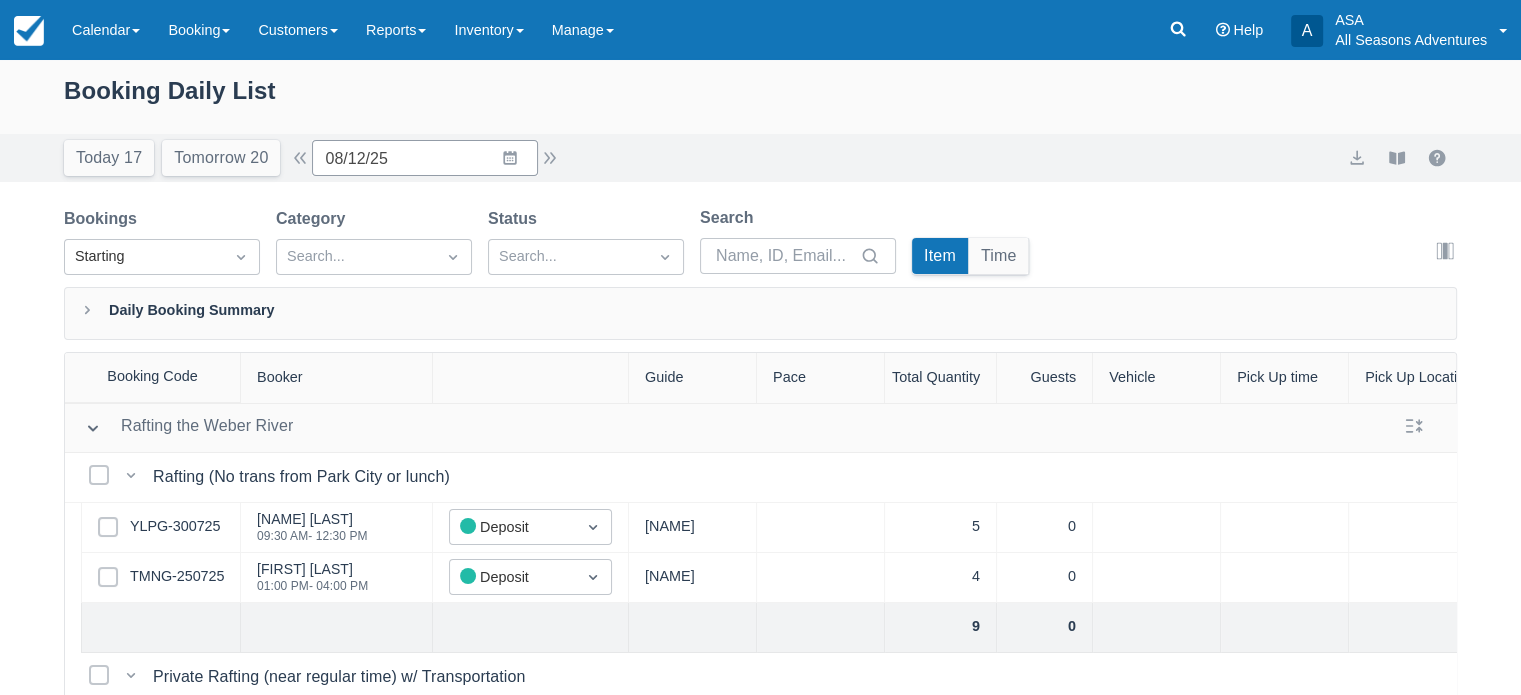 scroll, scrollTop: 100, scrollLeft: 0, axis: vertical 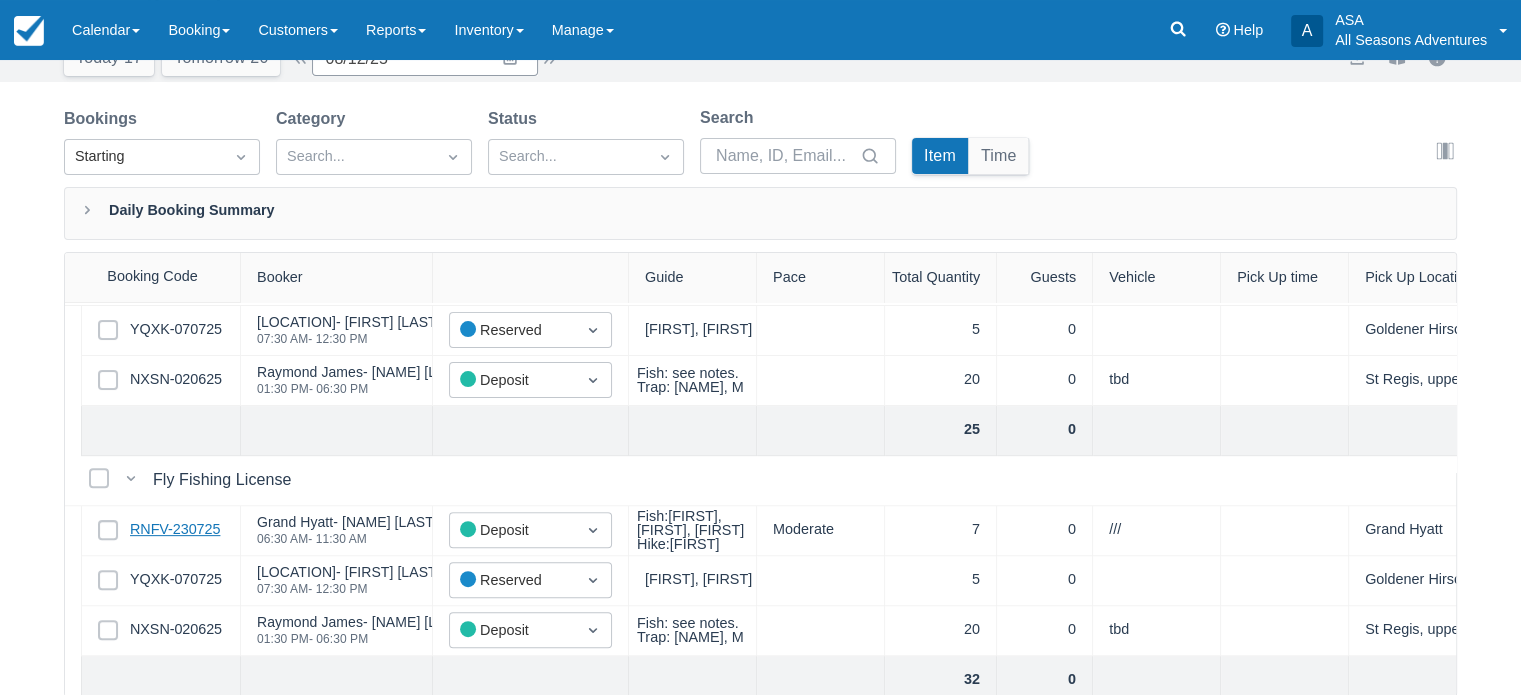 click on "RNFV-230725" at bounding box center (175, 530) 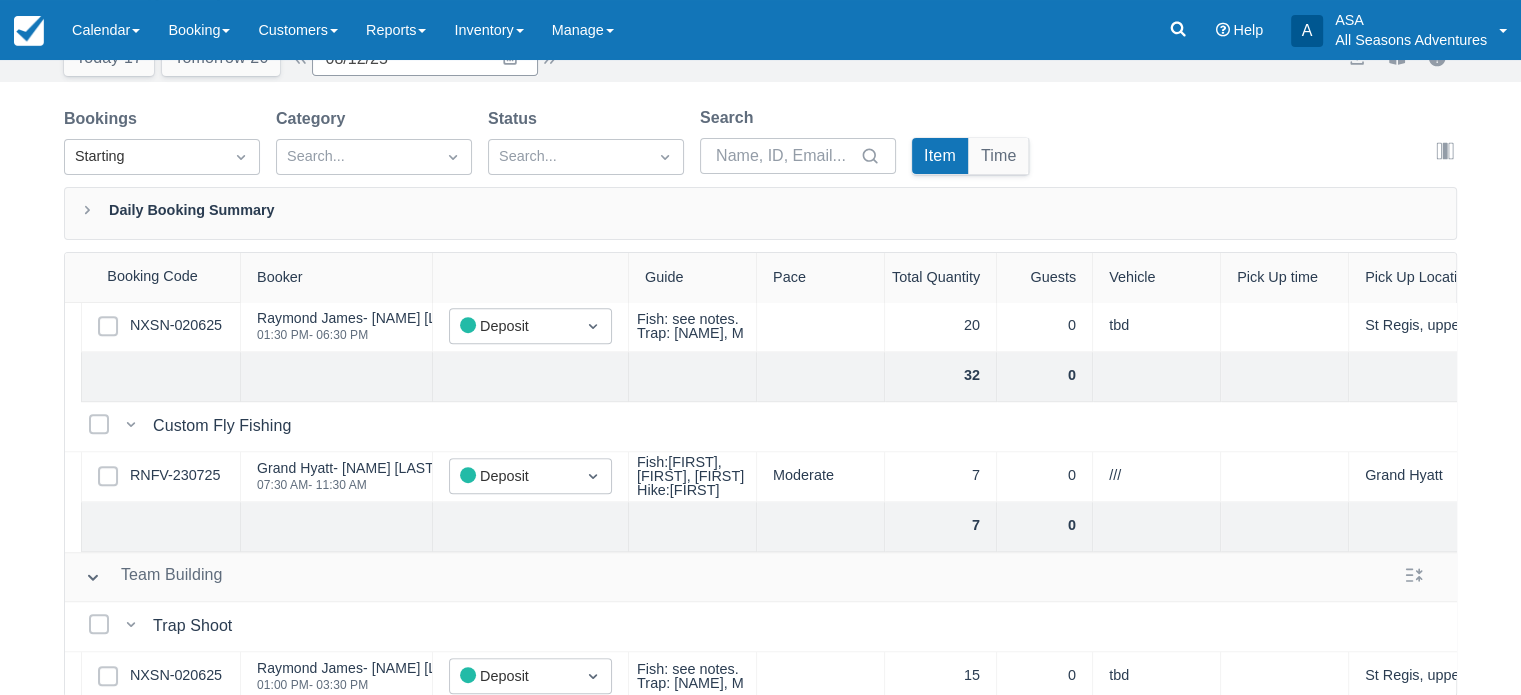 scroll, scrollTop: 1152, scrollLeft: 0, axis: vertical 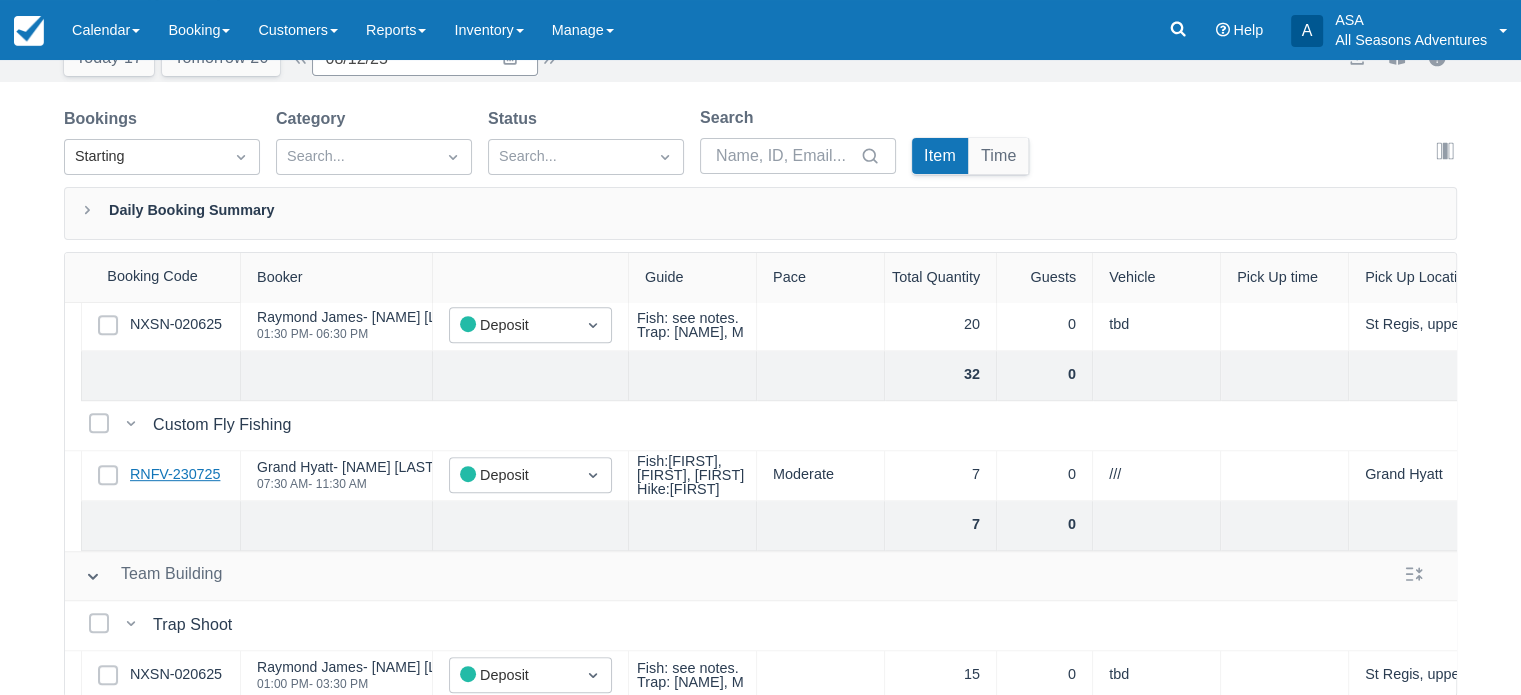 click on "RNFV-230725" at bounding box center (175, 475) 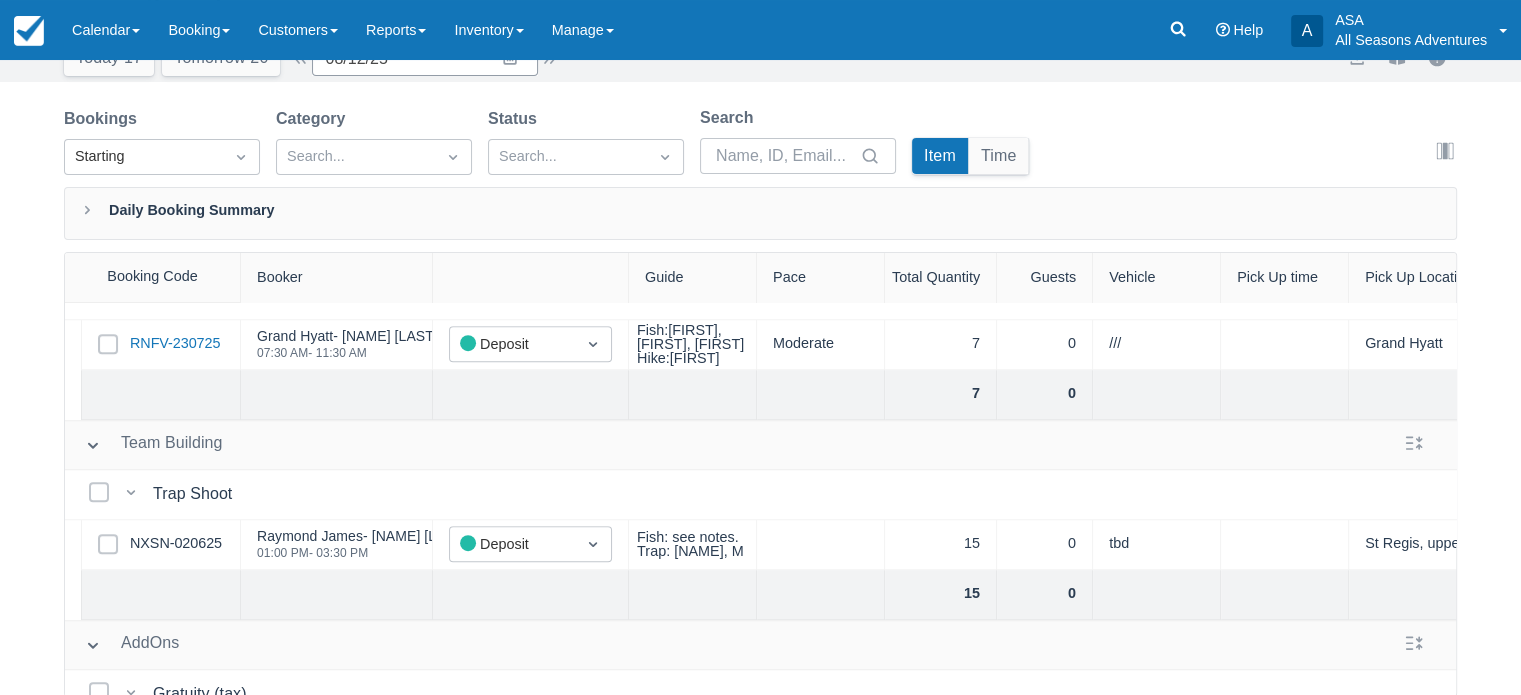 scroll, scrollTop: 1284, scrollLeft: 0, axis: vertical 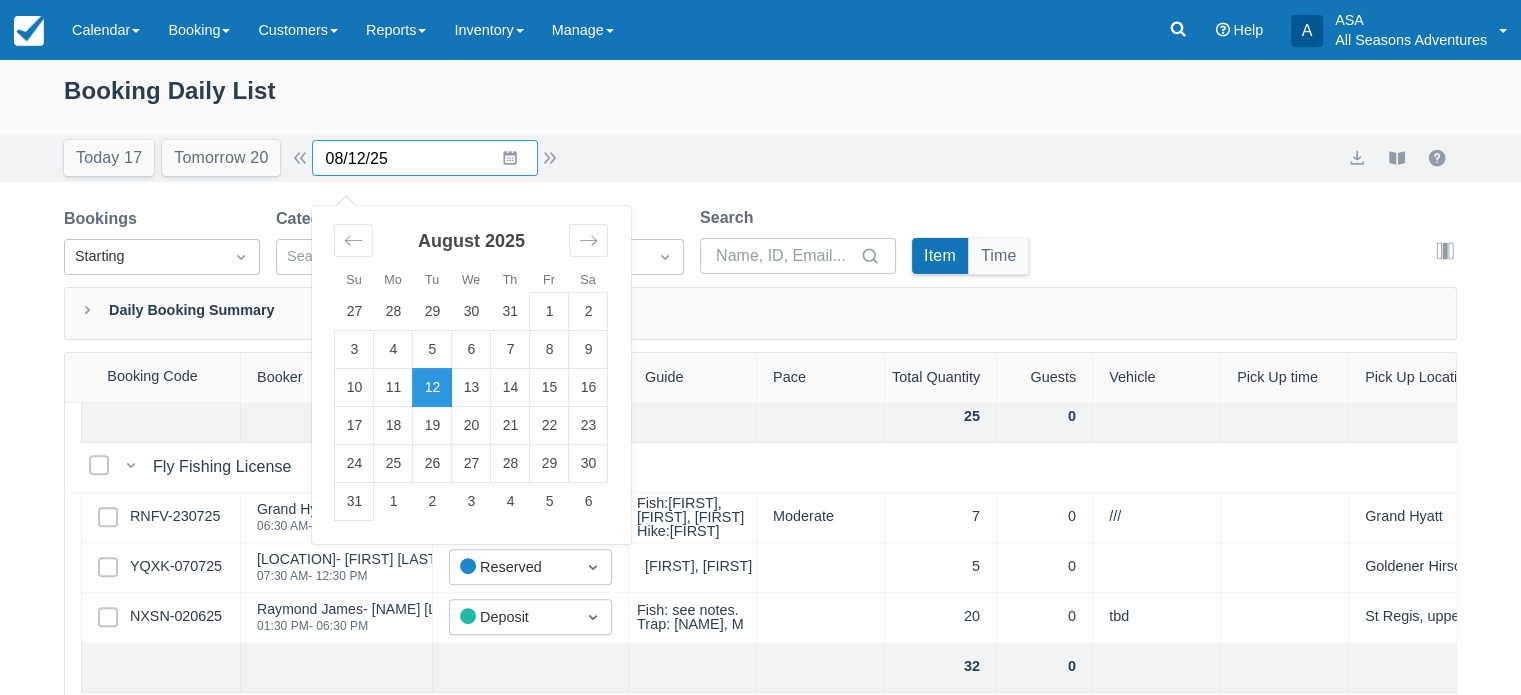click on "08/12/25" at bounding box center [425, 158] 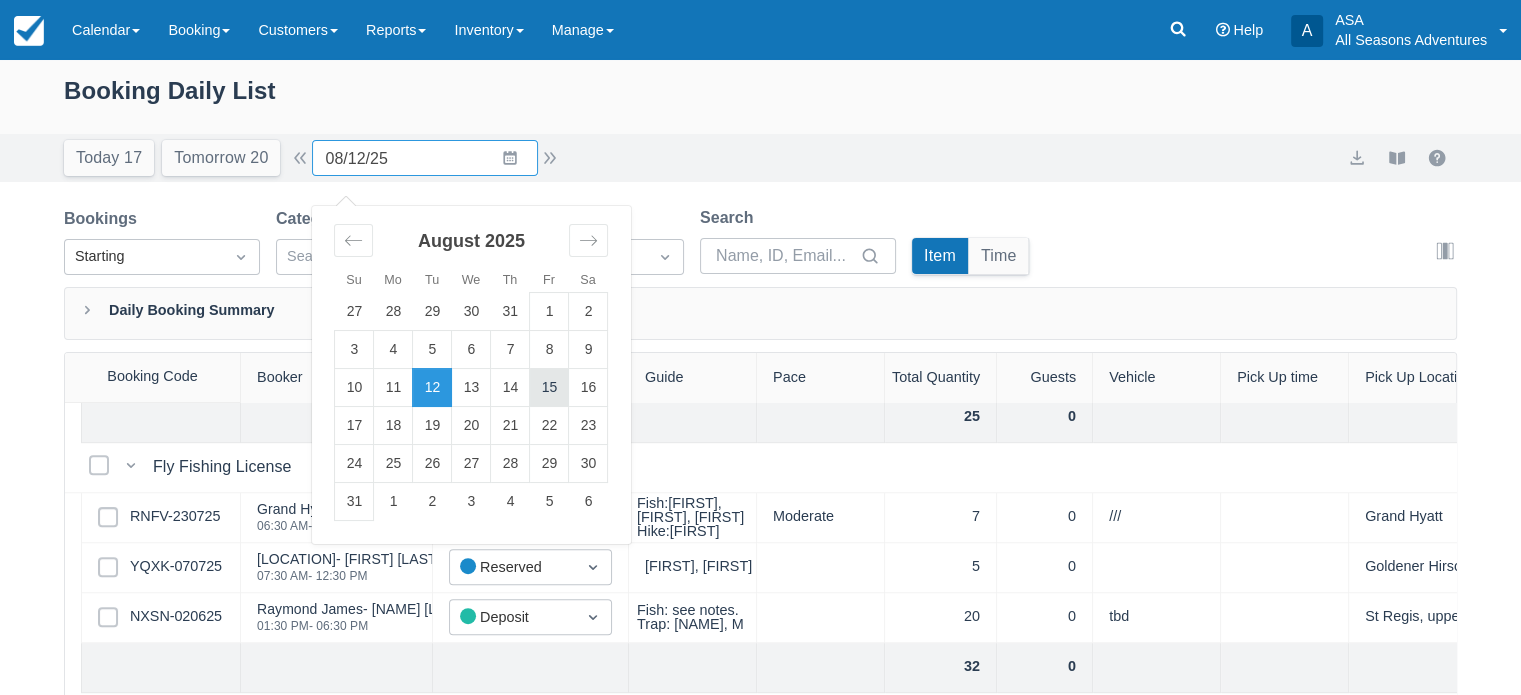 click on "15" at bounding box center (549, 388) 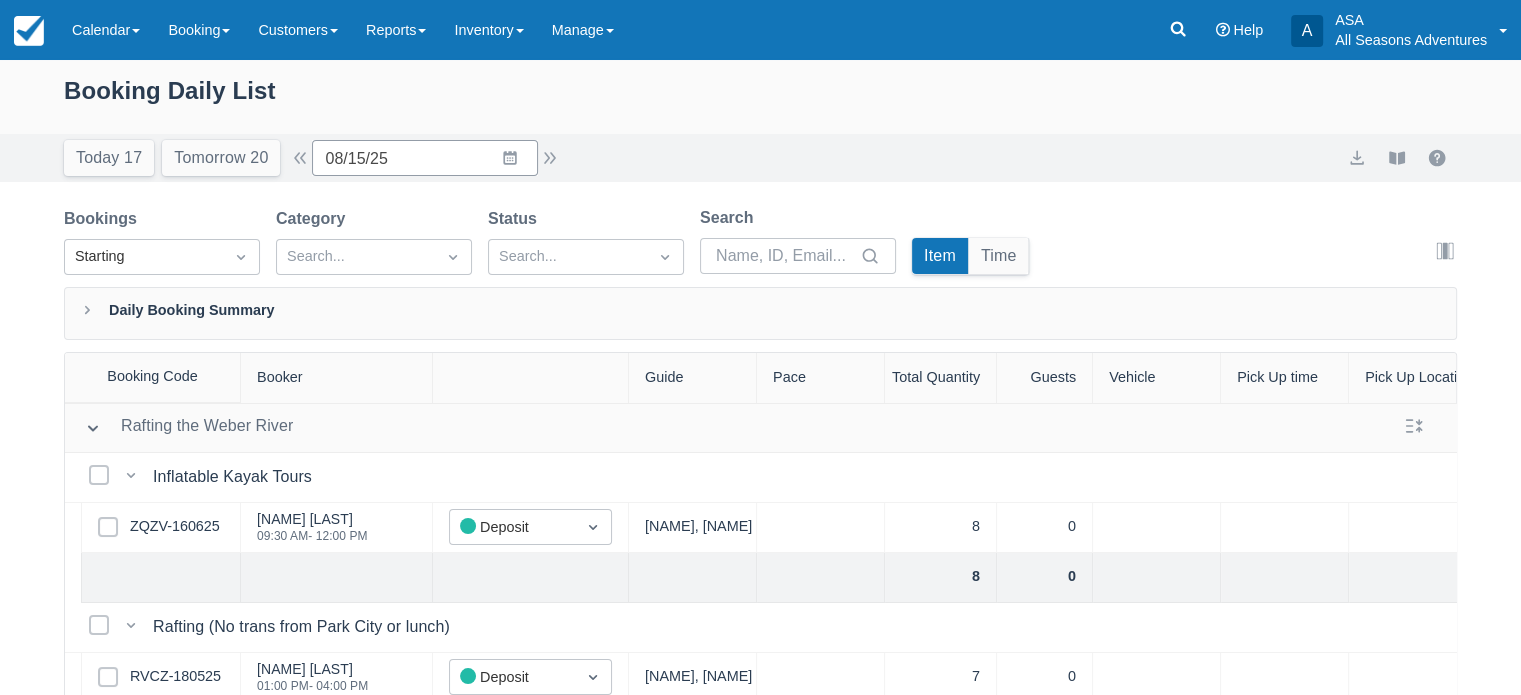 scroll, scrollTop: 100, scrollLeft: 0, axis: vertical 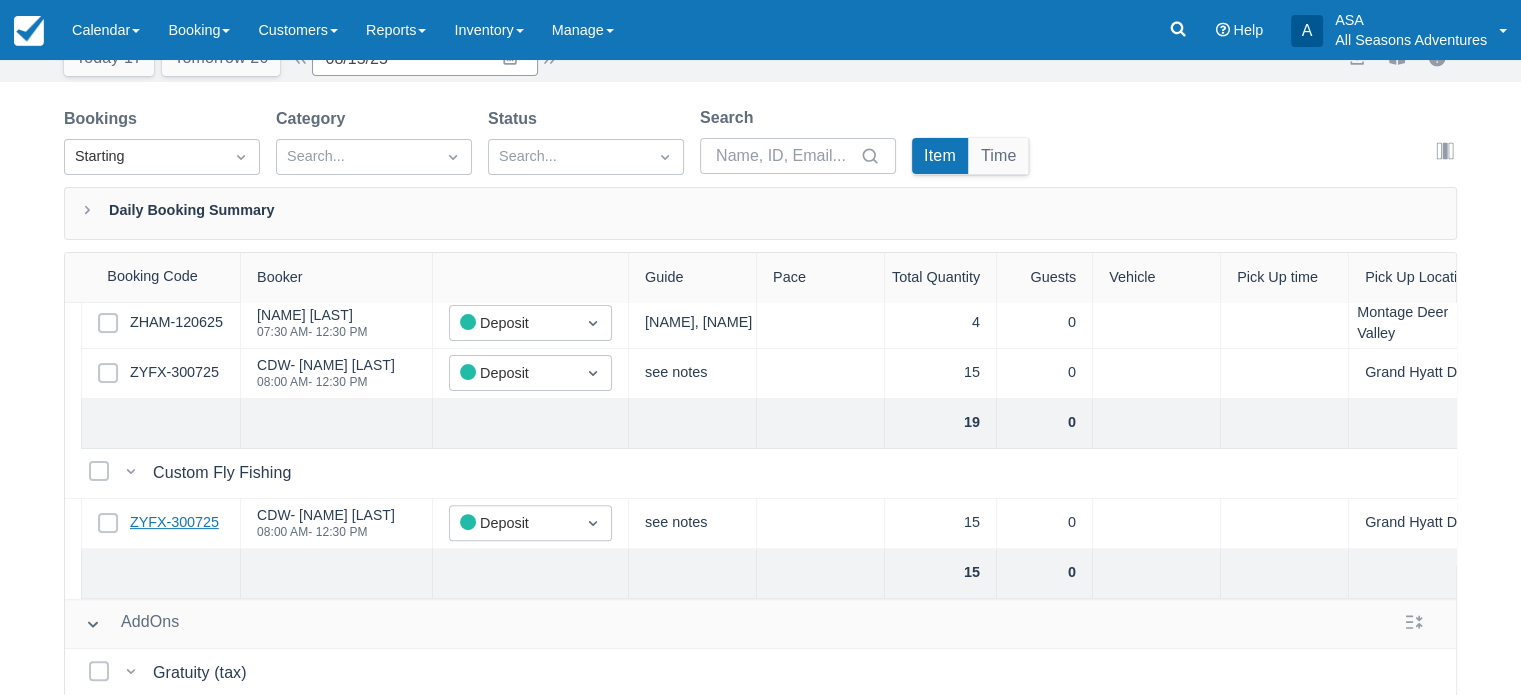 click on "ZYFX-300725" at bounding box center [174, 523] 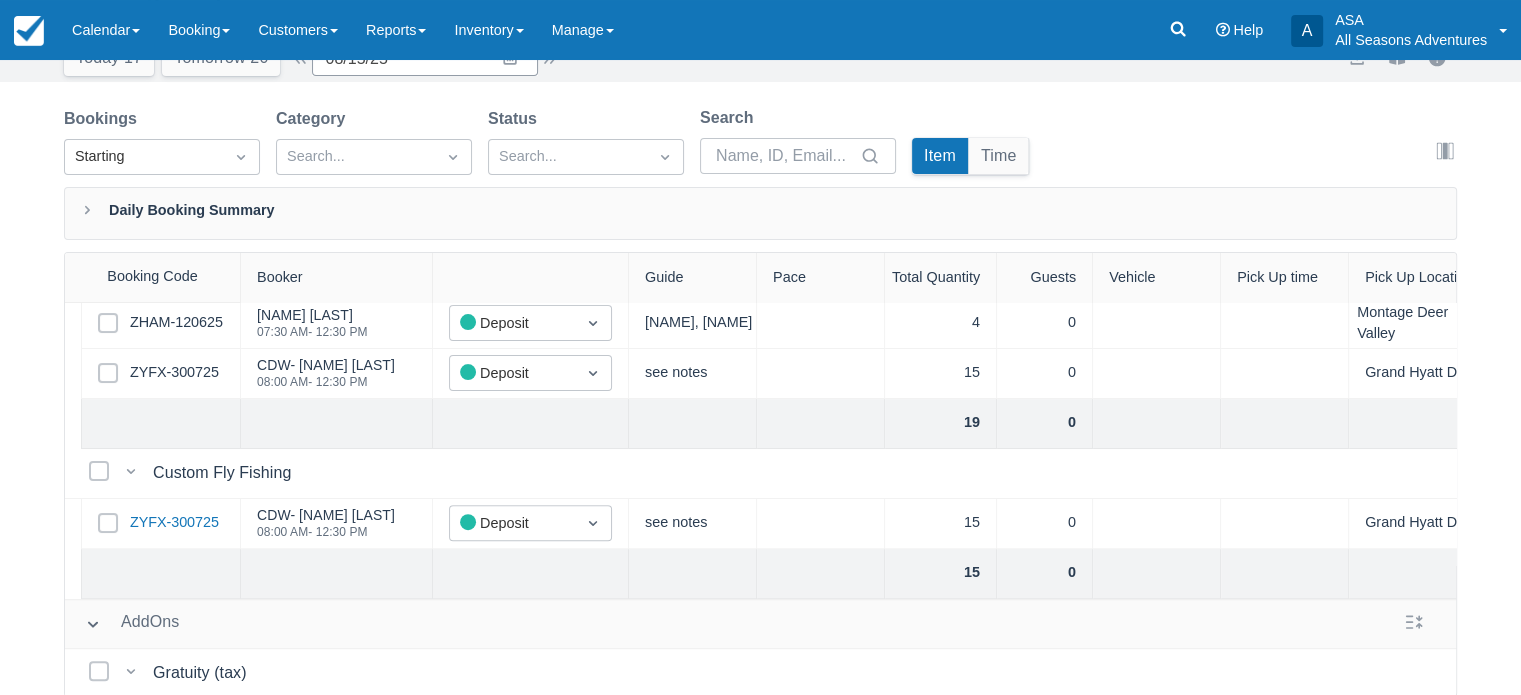 scroll, scrollTop: 0, scrollLeft: 0, axis: both 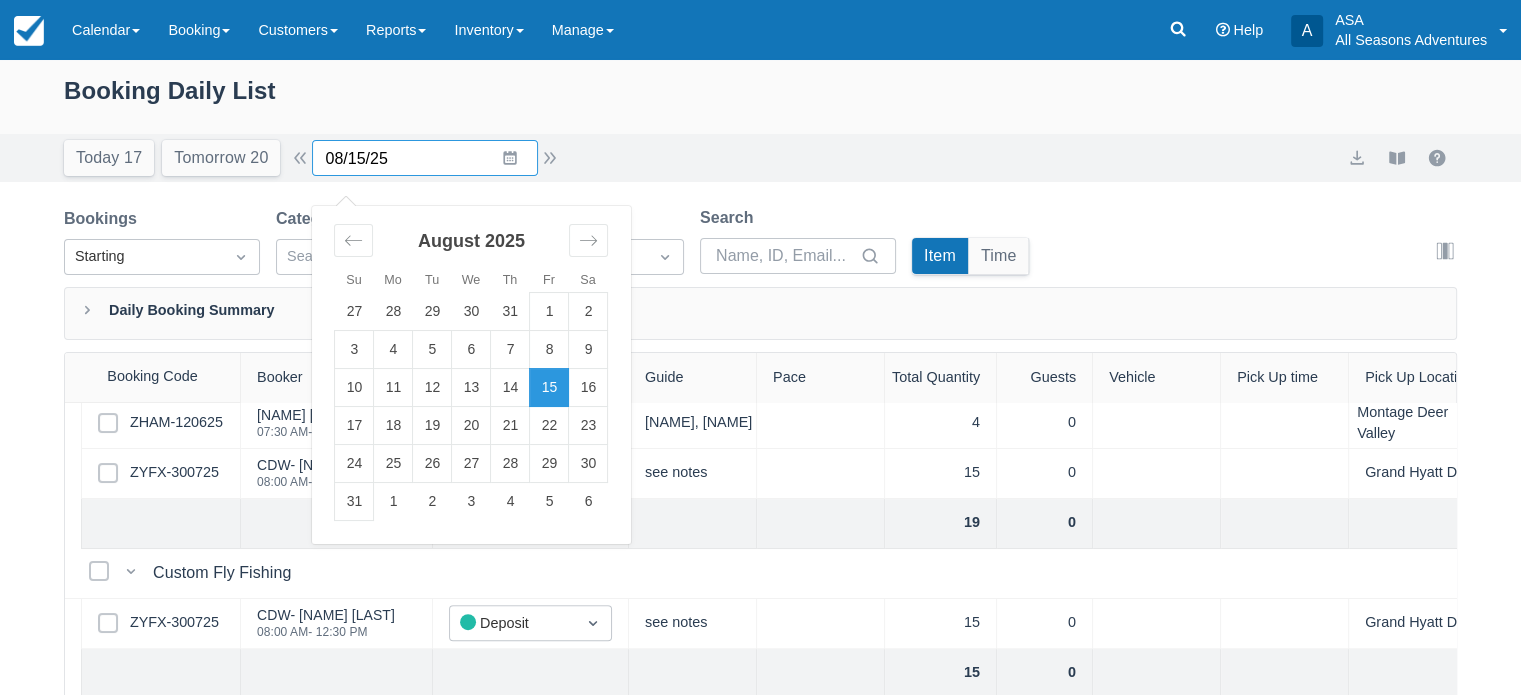 click on "08/15/25" at bounding box center (425, 158) 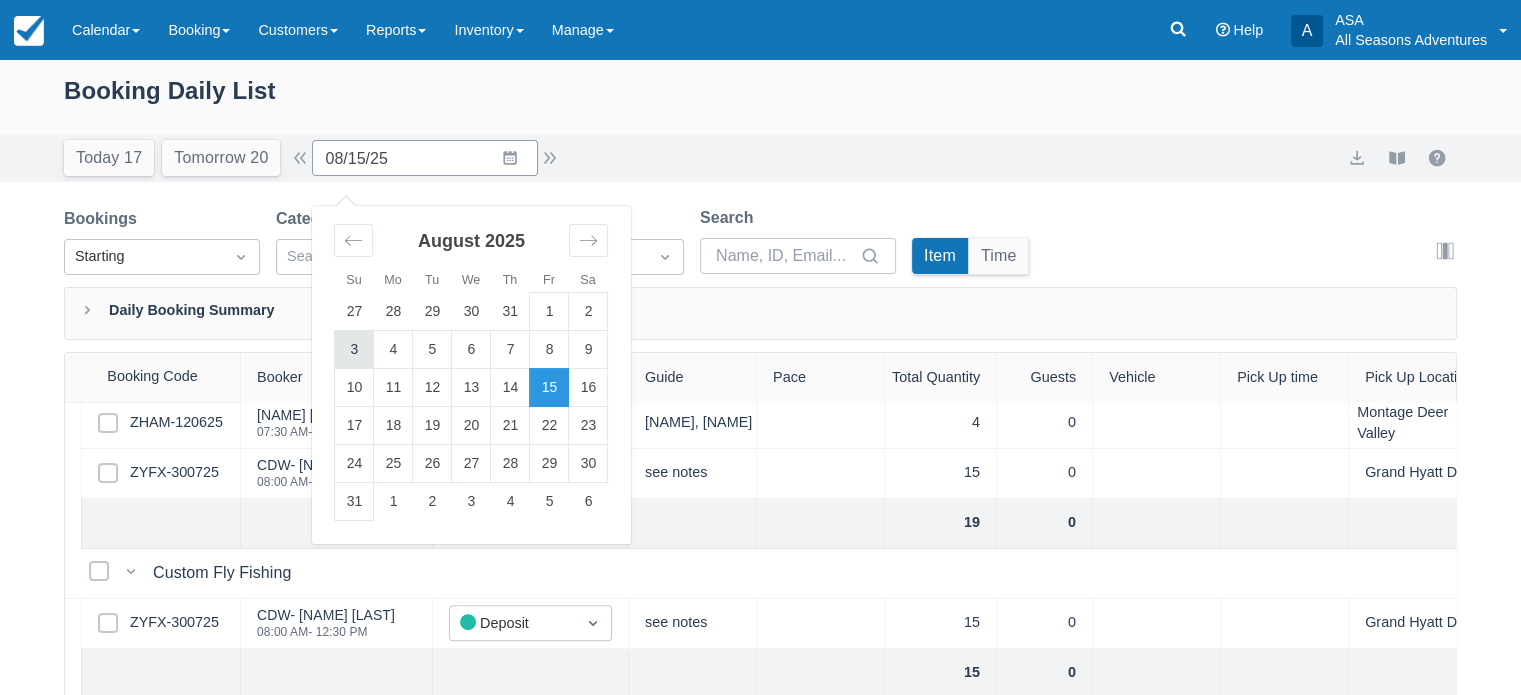 click on "3" at bounding box center (354, 350) 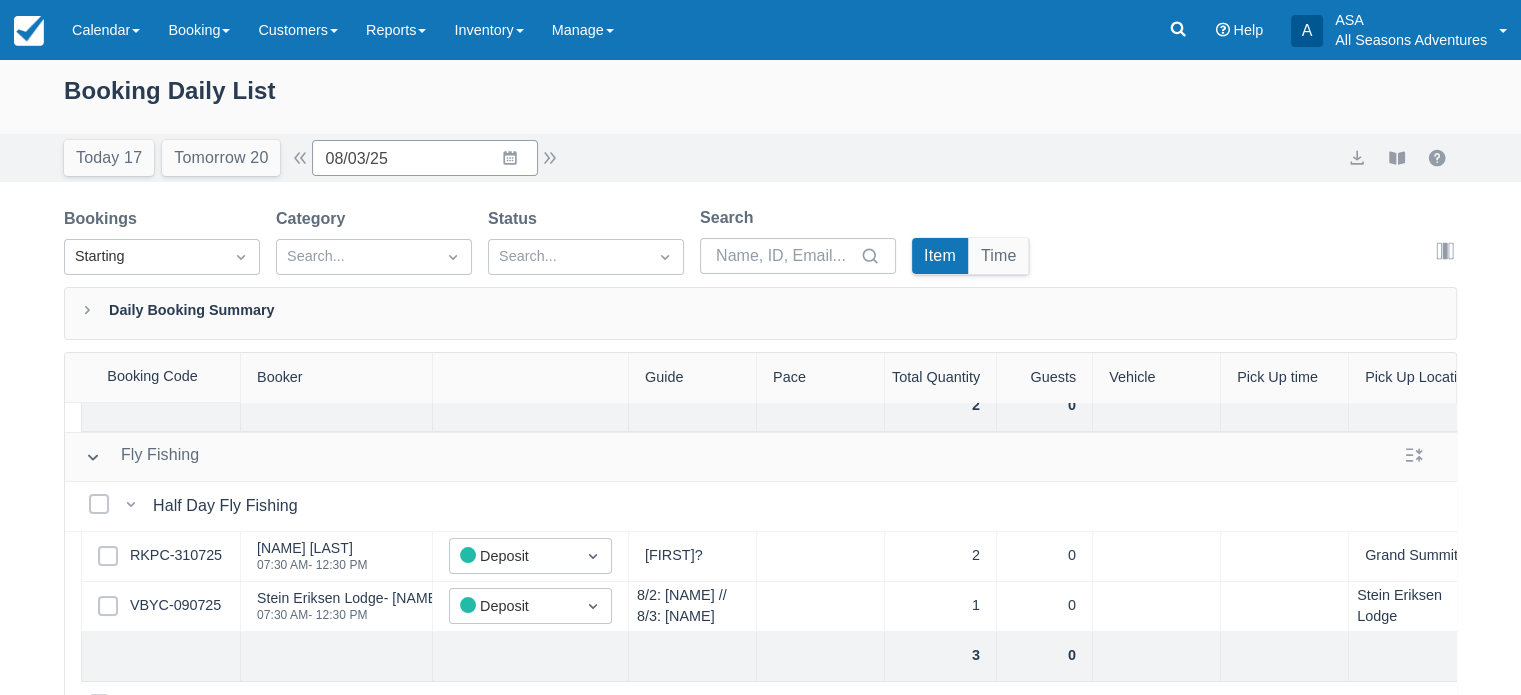 scroll, scrollTop: 690, scrollLeft: 0, axis: vertical 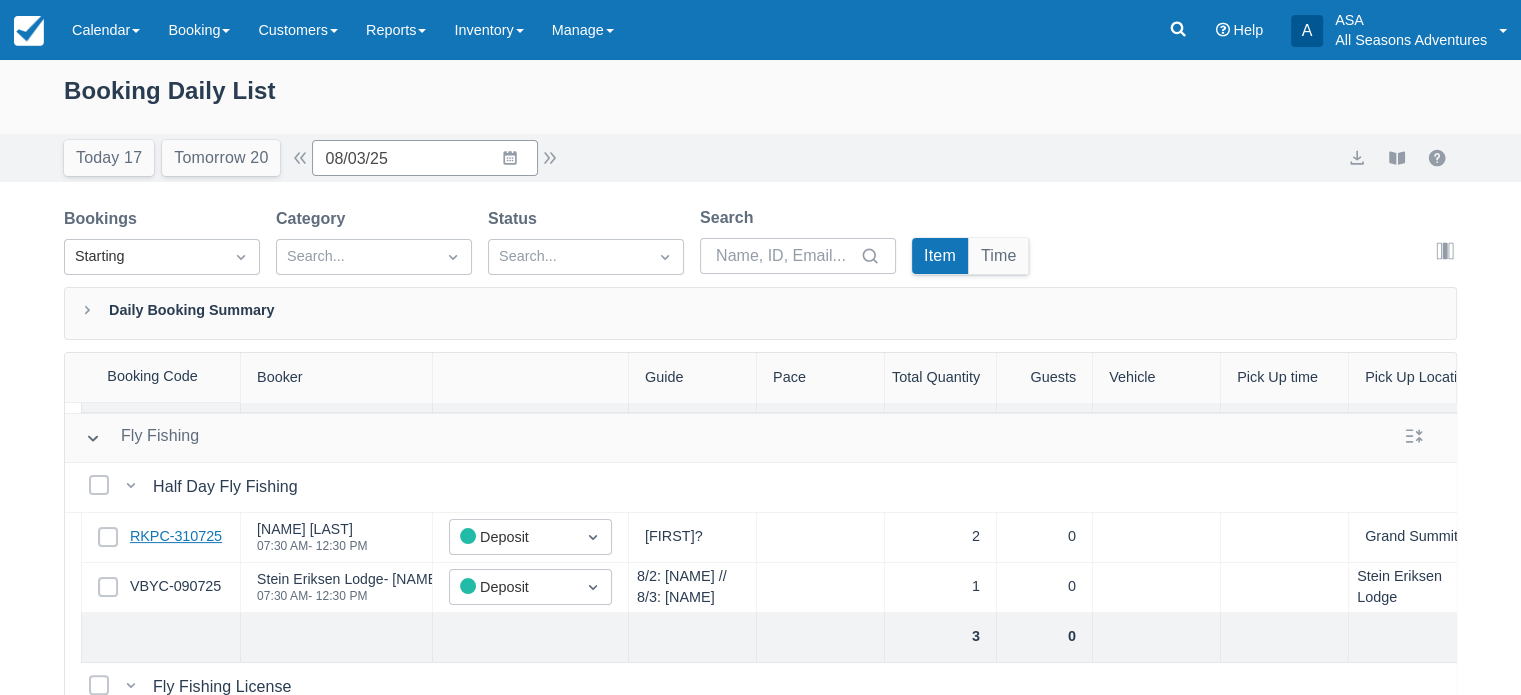 click on "RKPC-310725" at bounding box center [176, 537] 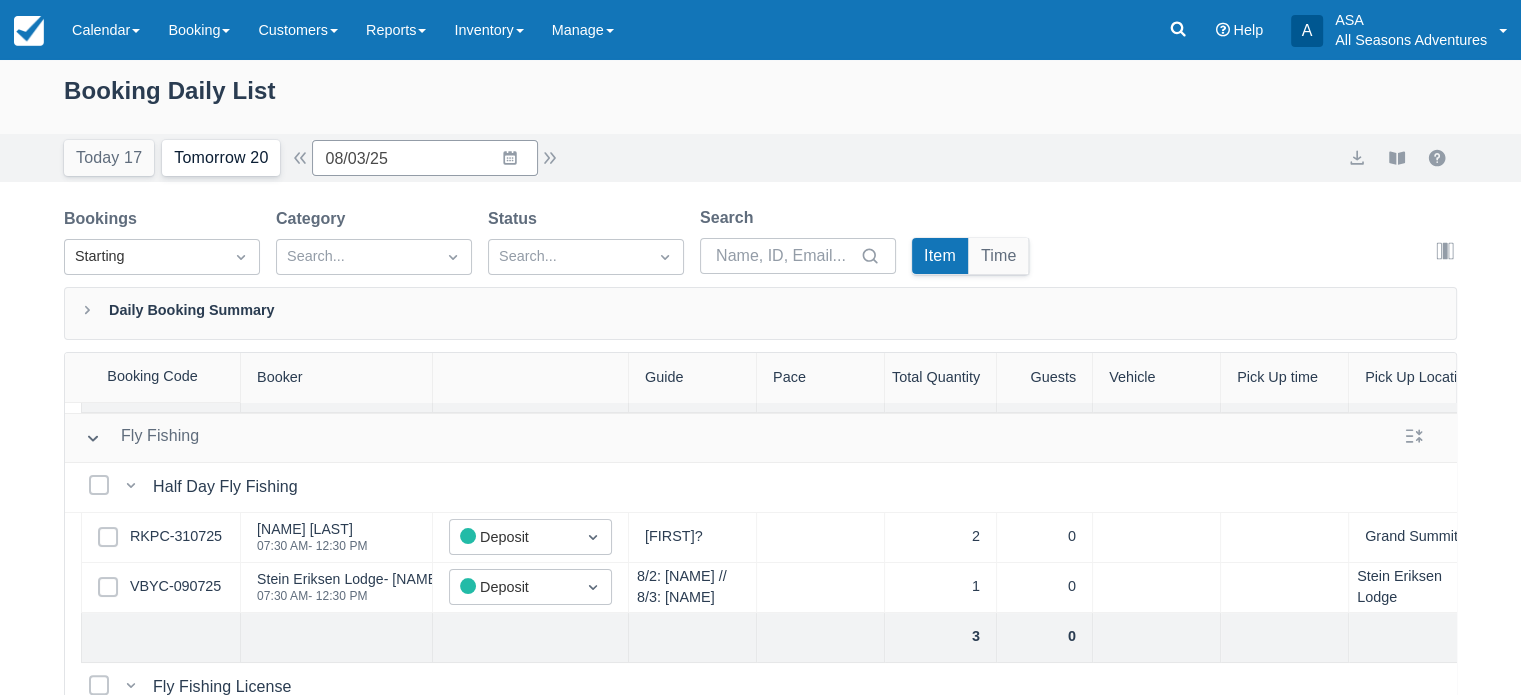 click on "Tomorrow 20" at bounding box center [221, 158] 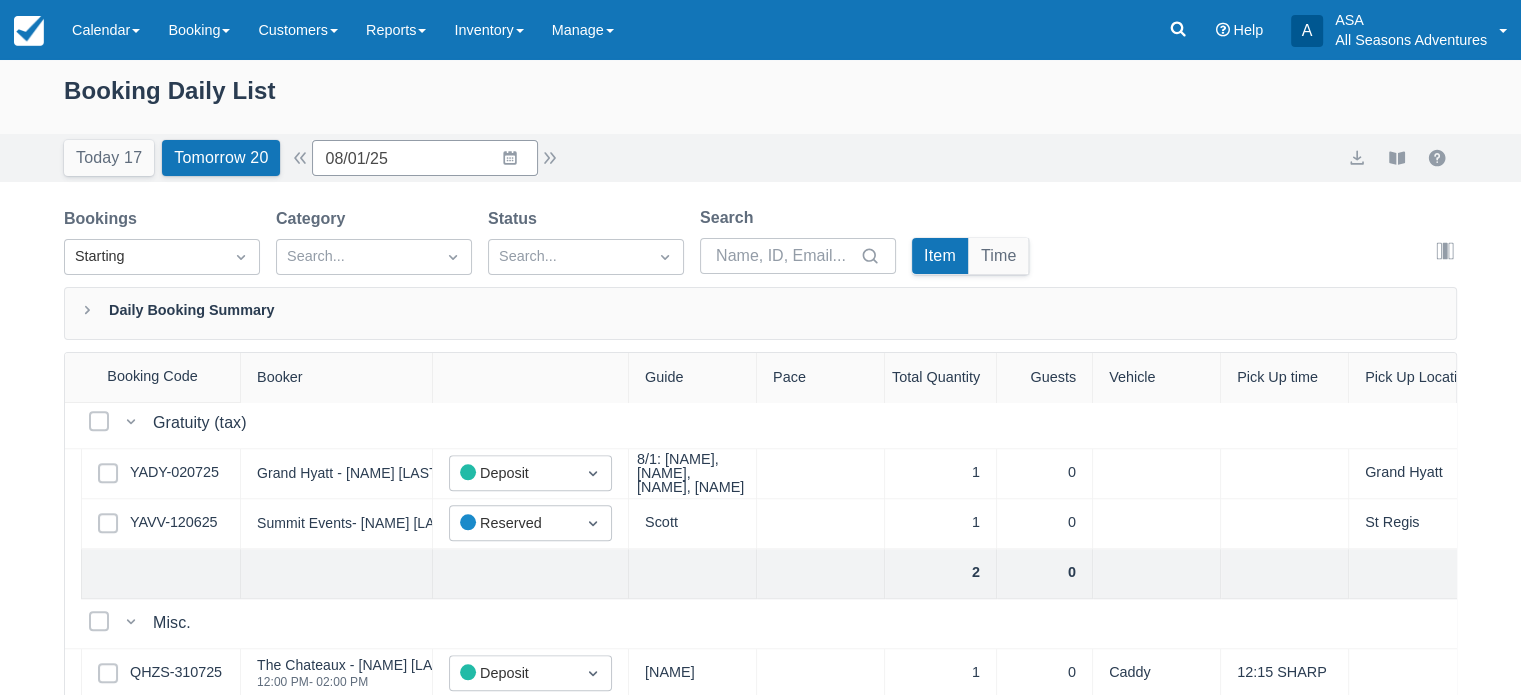 scroll, scrollTop: 2222, scrollLeft: 0, axis: vertical 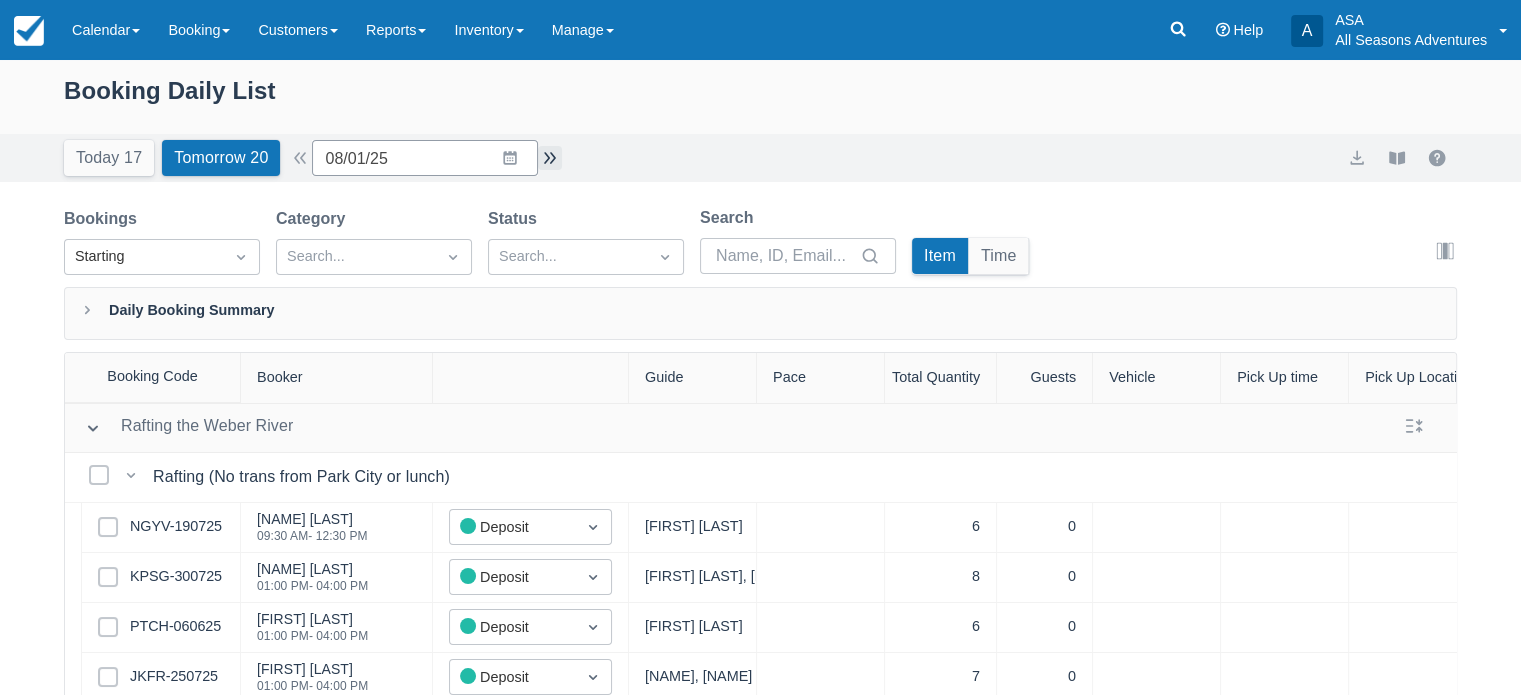 click at bounding box center [550, 158] 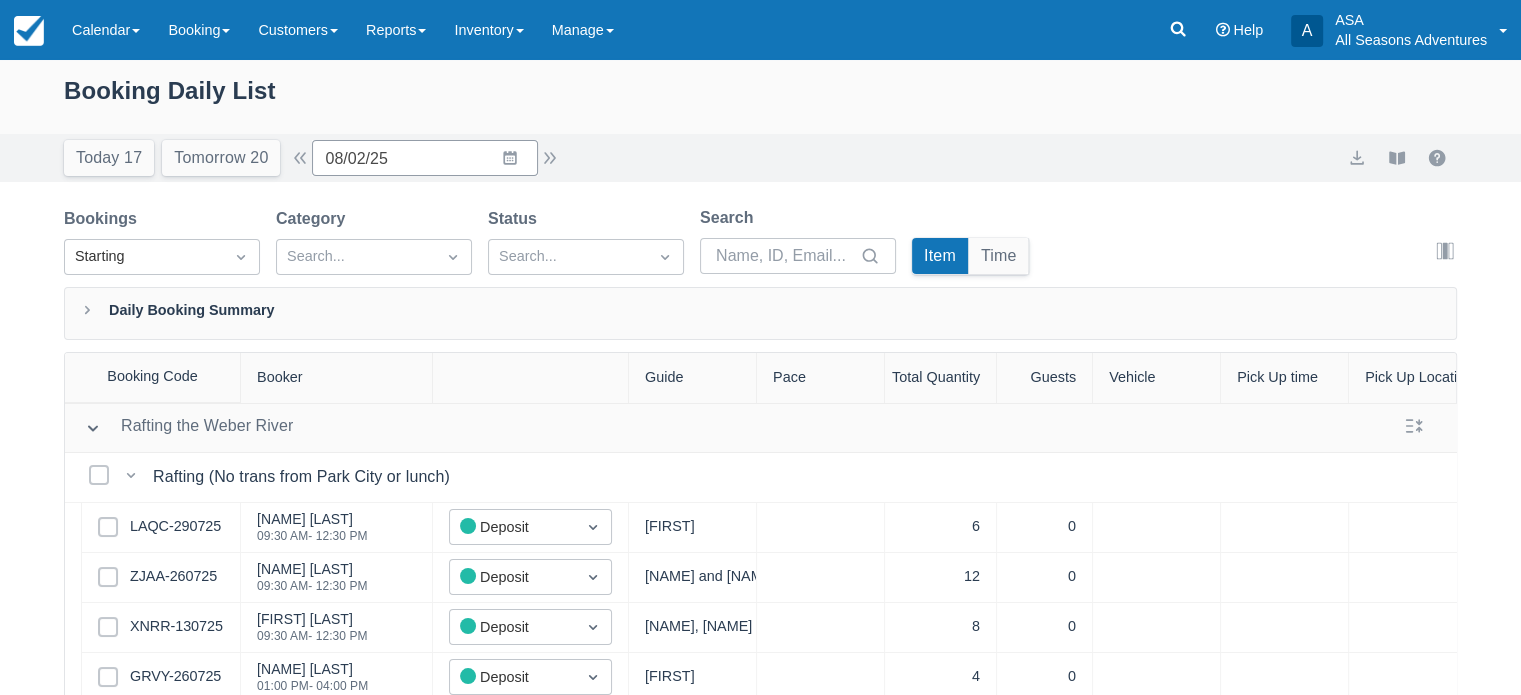 scroll, scrollTop: 100, scrollLeft: 0, axis: vertical 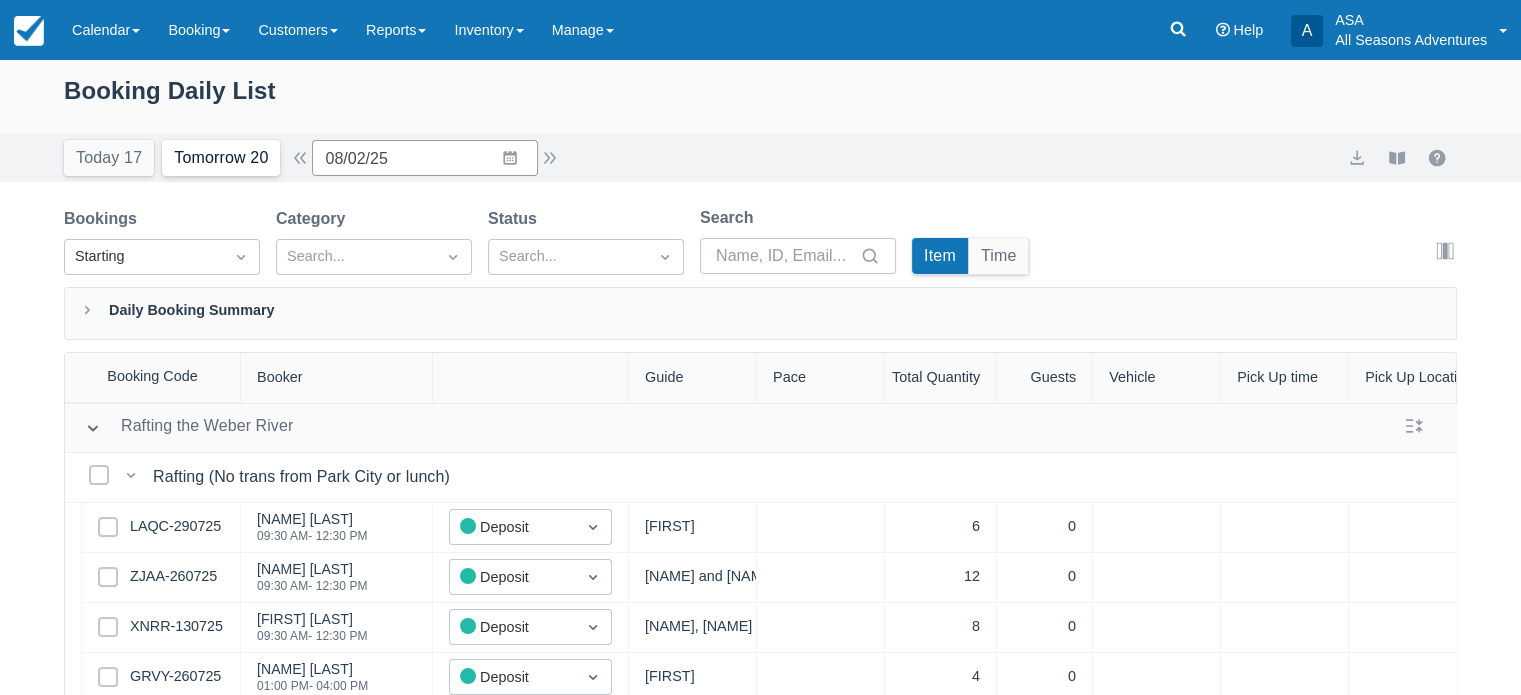 click on "Tomorrow 20" at bounding box center (221, 158) 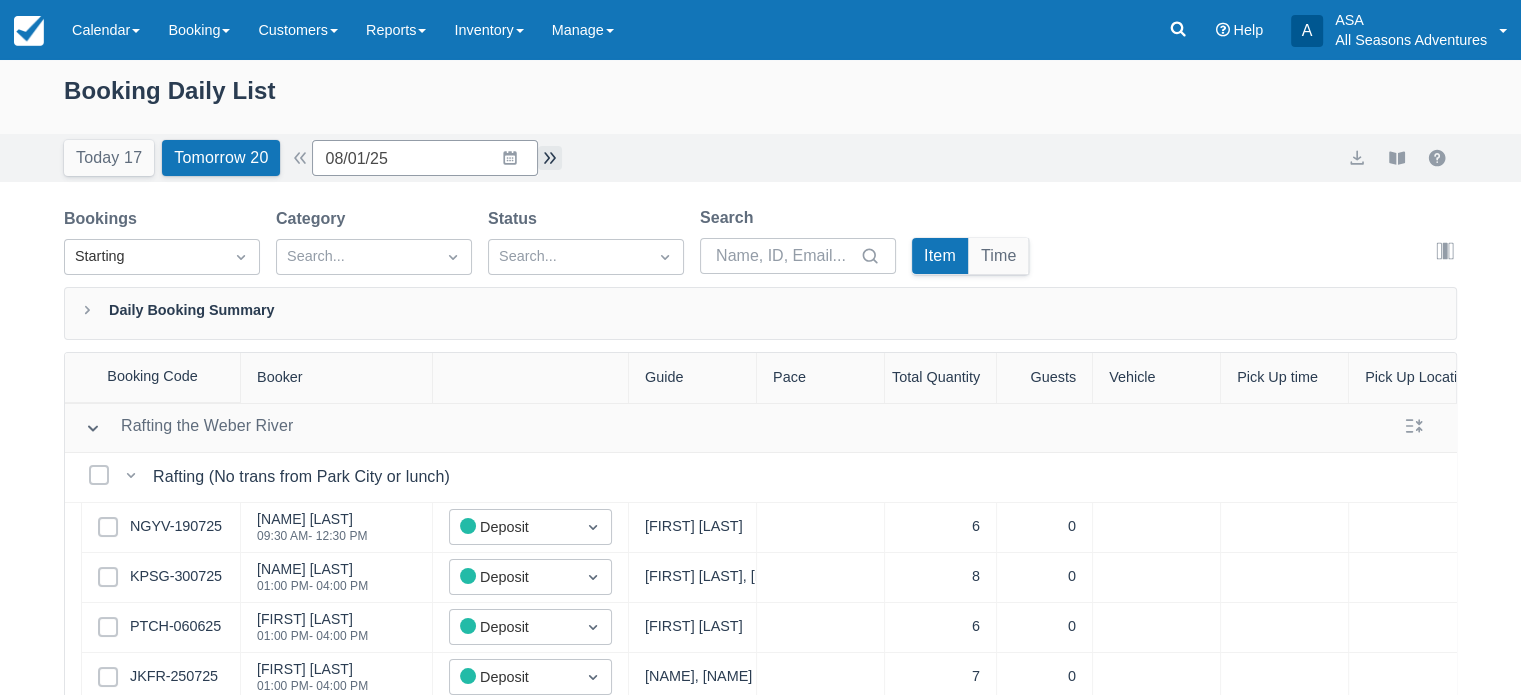 click at bounding box center [550, 158] 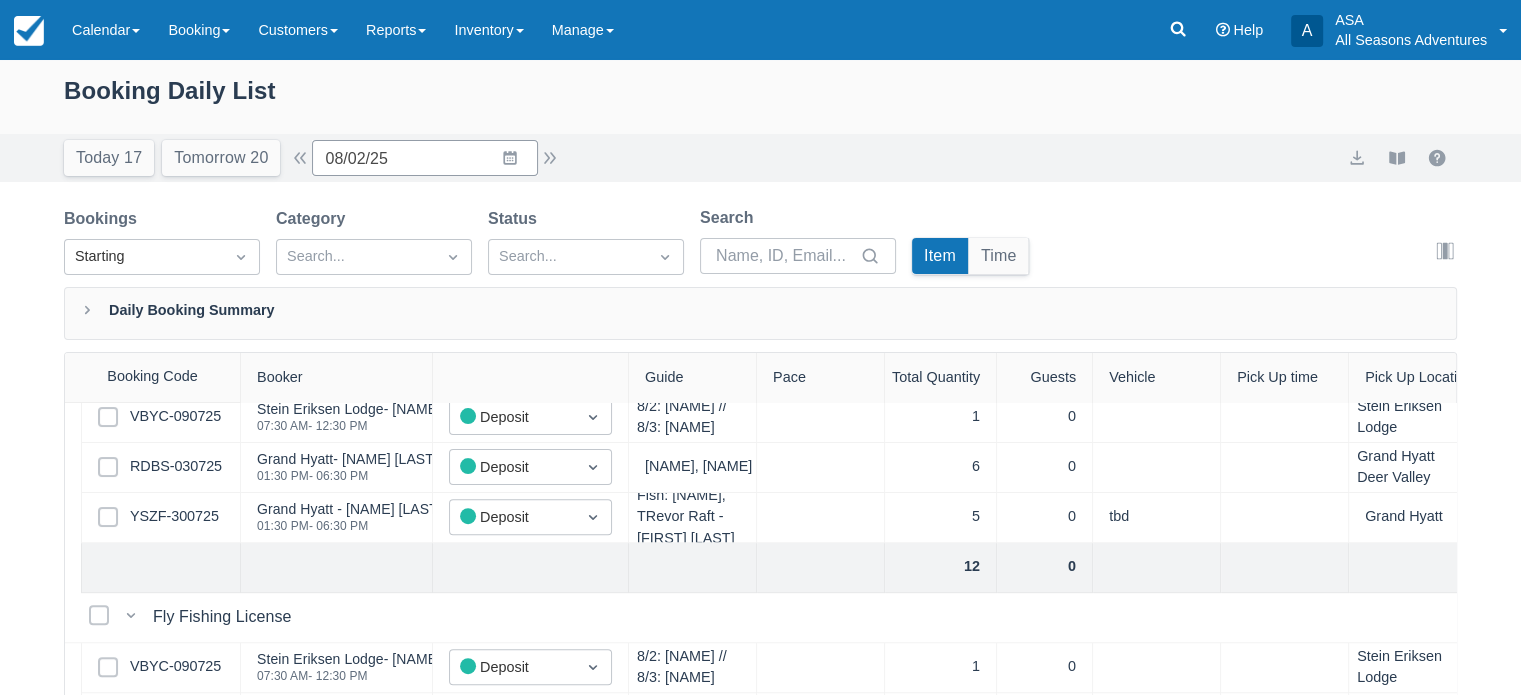scroll, scrollTop: 1172, scrollLeft: 0, axis: vertical 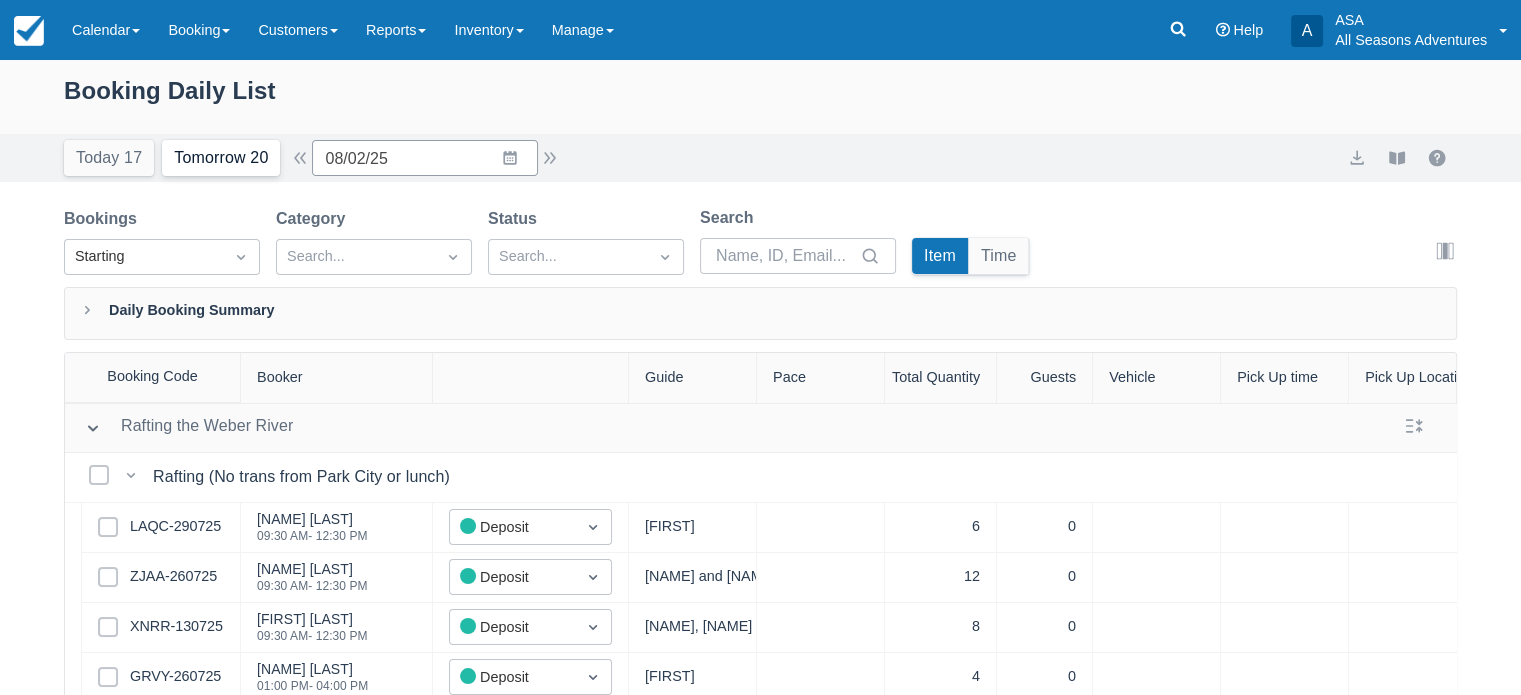 drag, startPoint x: 210, startPoint y: 179, endPoint x: 217, endPoint y: 159, distance: 21.189621 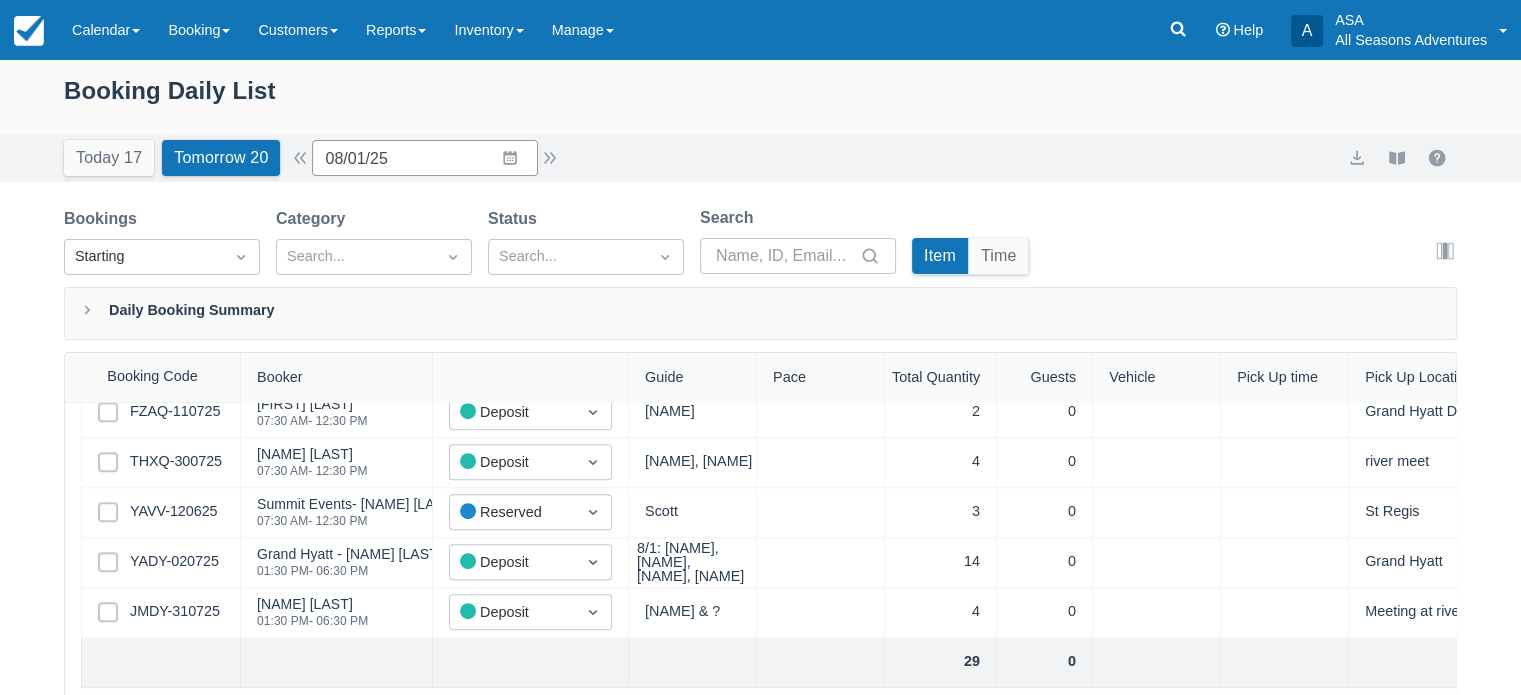 scroll, scrollTop: 1194, scrollLeft: 0, axis: vertical 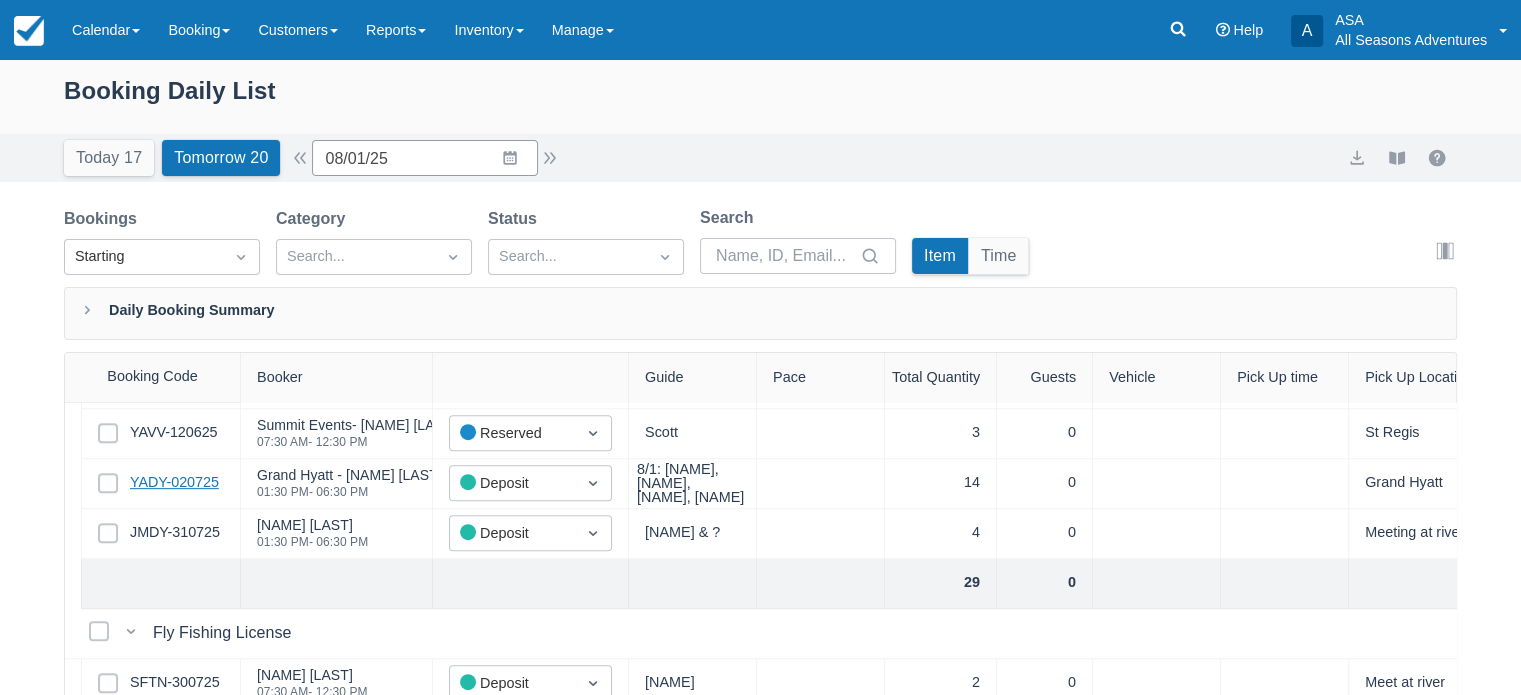 click on "YADY-020725" at bounding box center [174, 483] 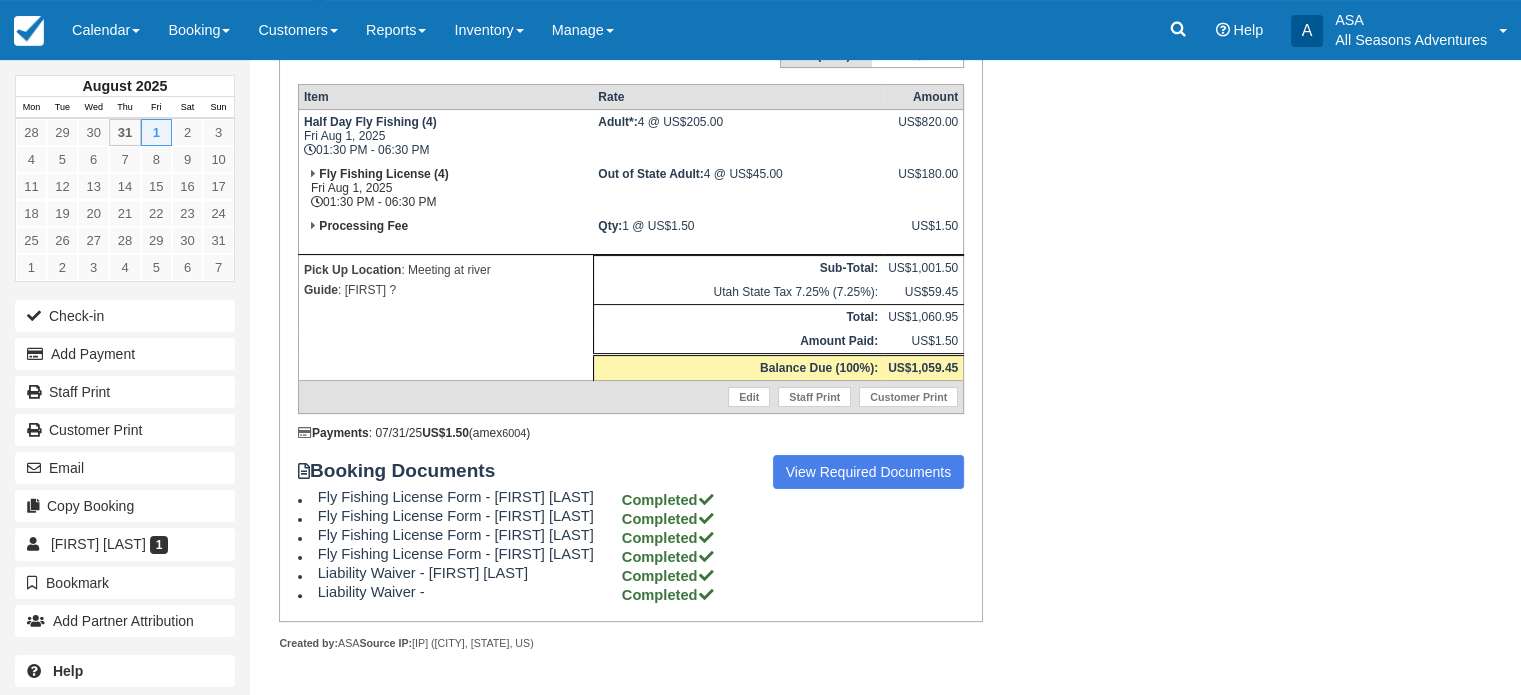scroll, scrollTop: 0, scrollLeft: 0, axis: both 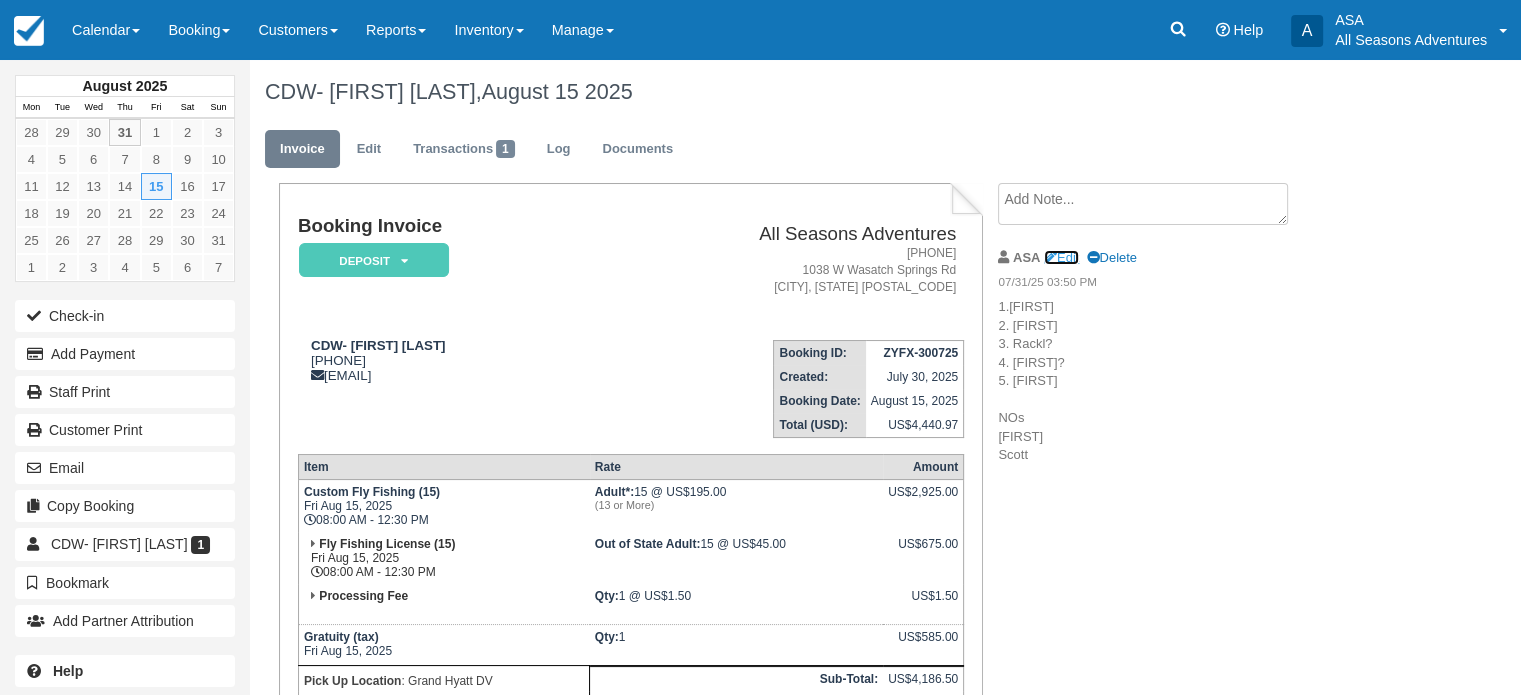 click on "Edit" at bounding box center (1061, 257) 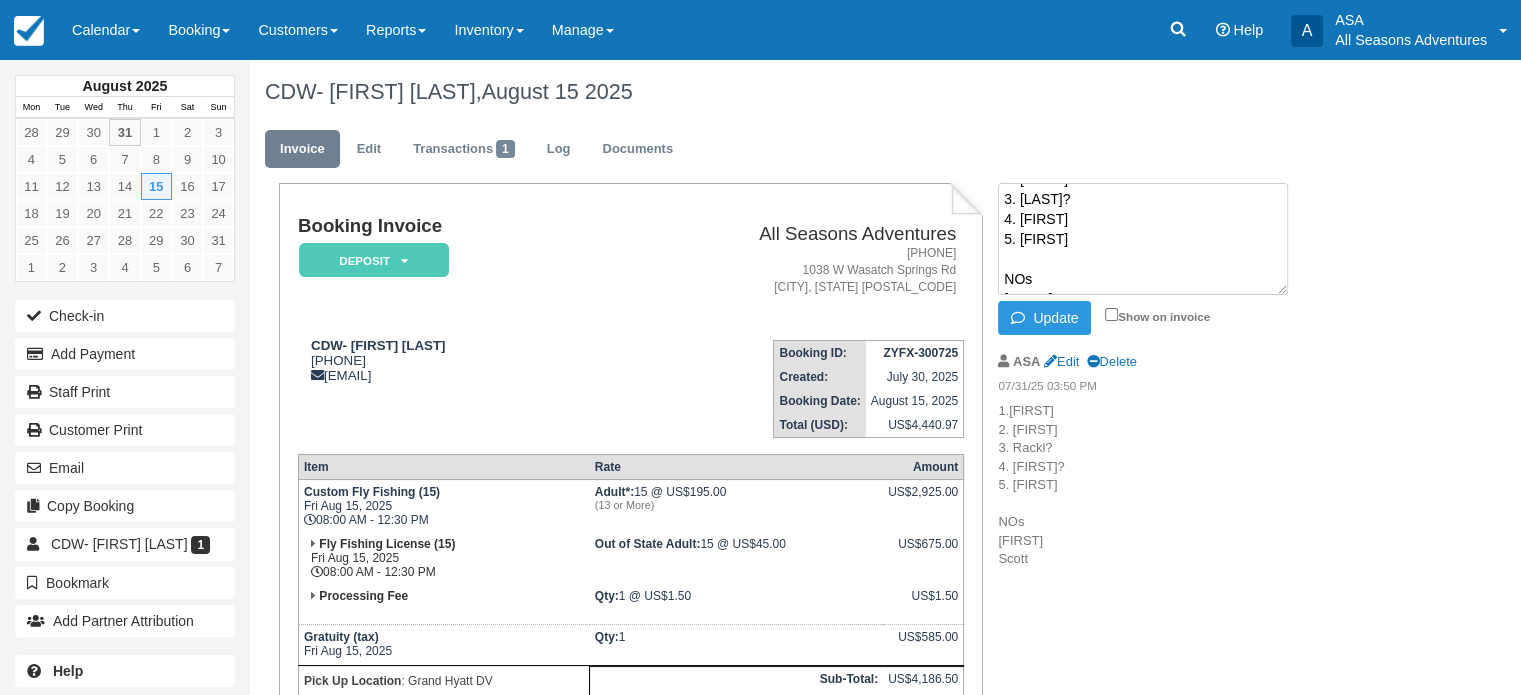 scroll, scrollTop: 24, scrollLeft: 0, axis: vertical 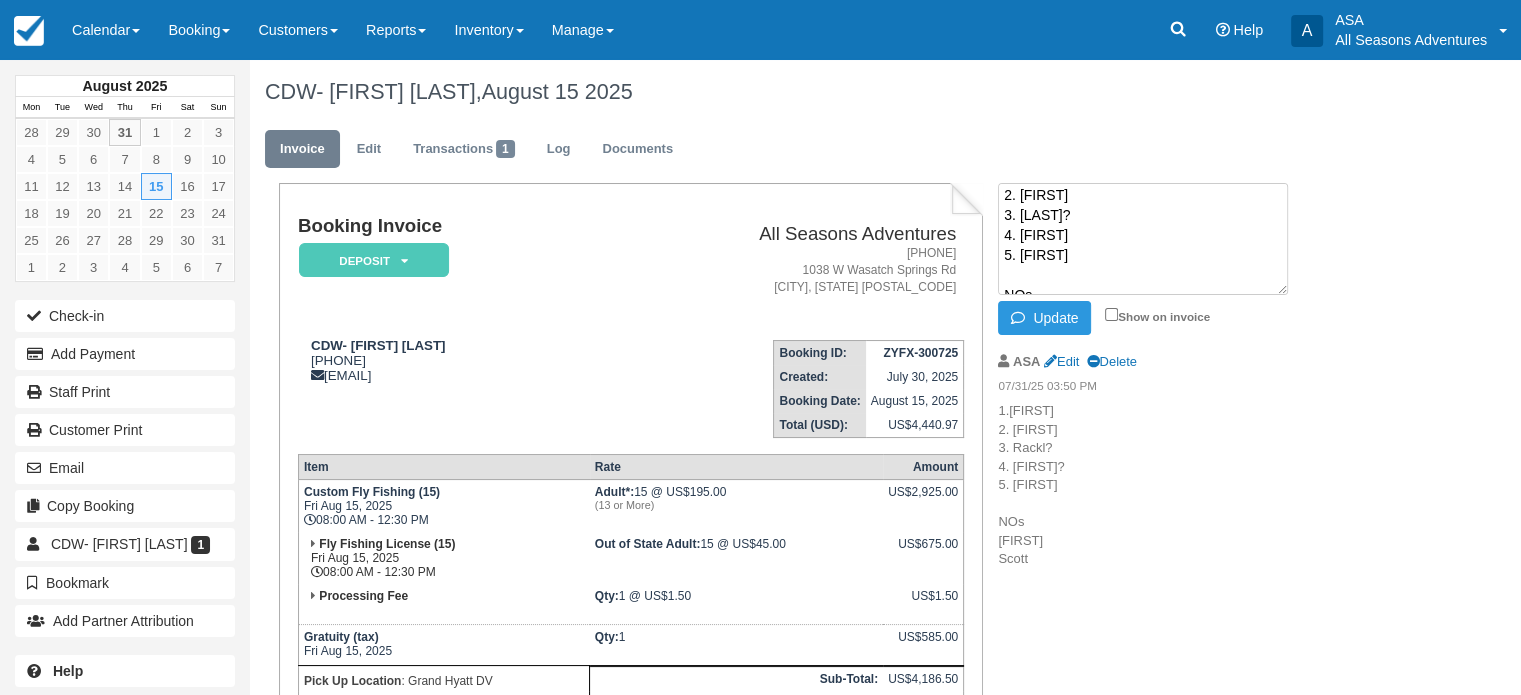 click on "1.[FIRST]
2. [FIRST]
3. [LAST]?
4. [FIRST]
5. [FIRST]
NOs
[FIRST]
[LAST]" at bounding box center (1143, 239) 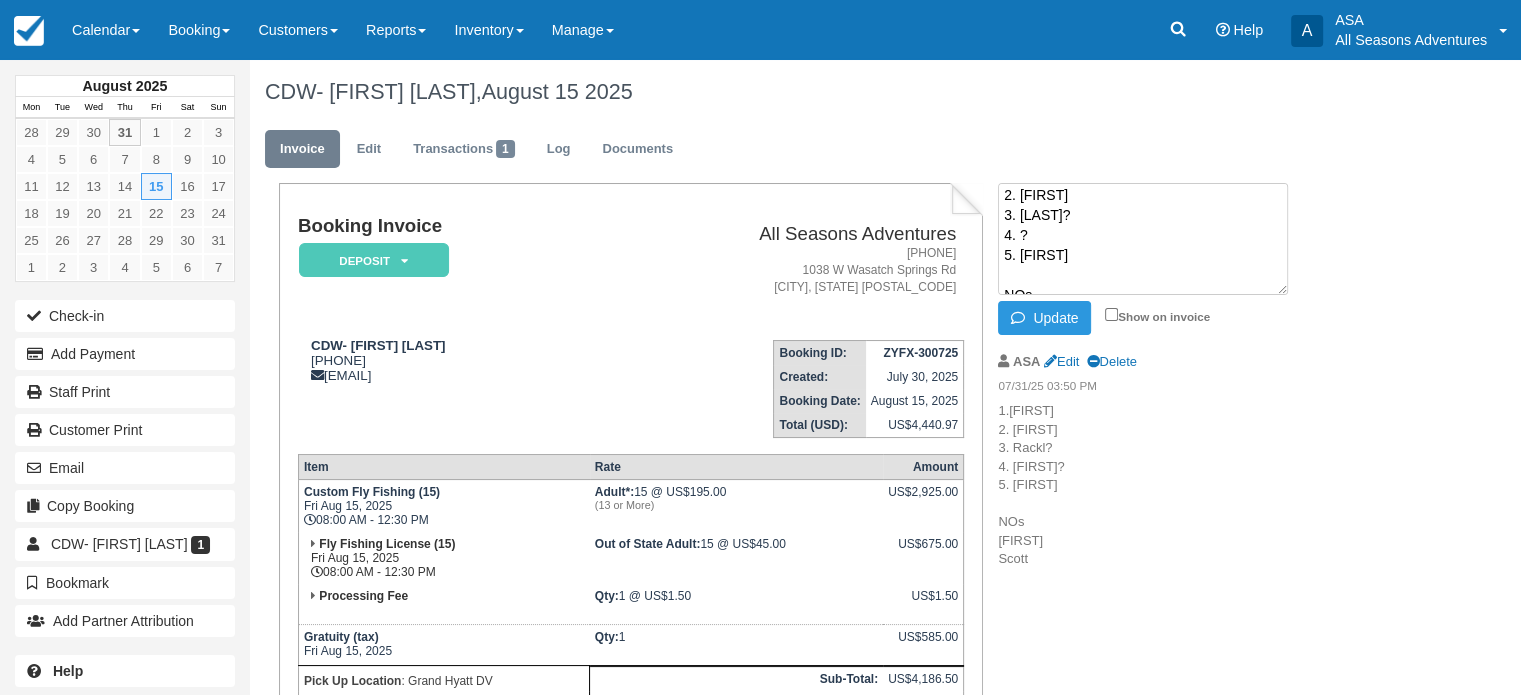 scroll, scrollTop: 79, scrollLeft: 0, axis: vertical 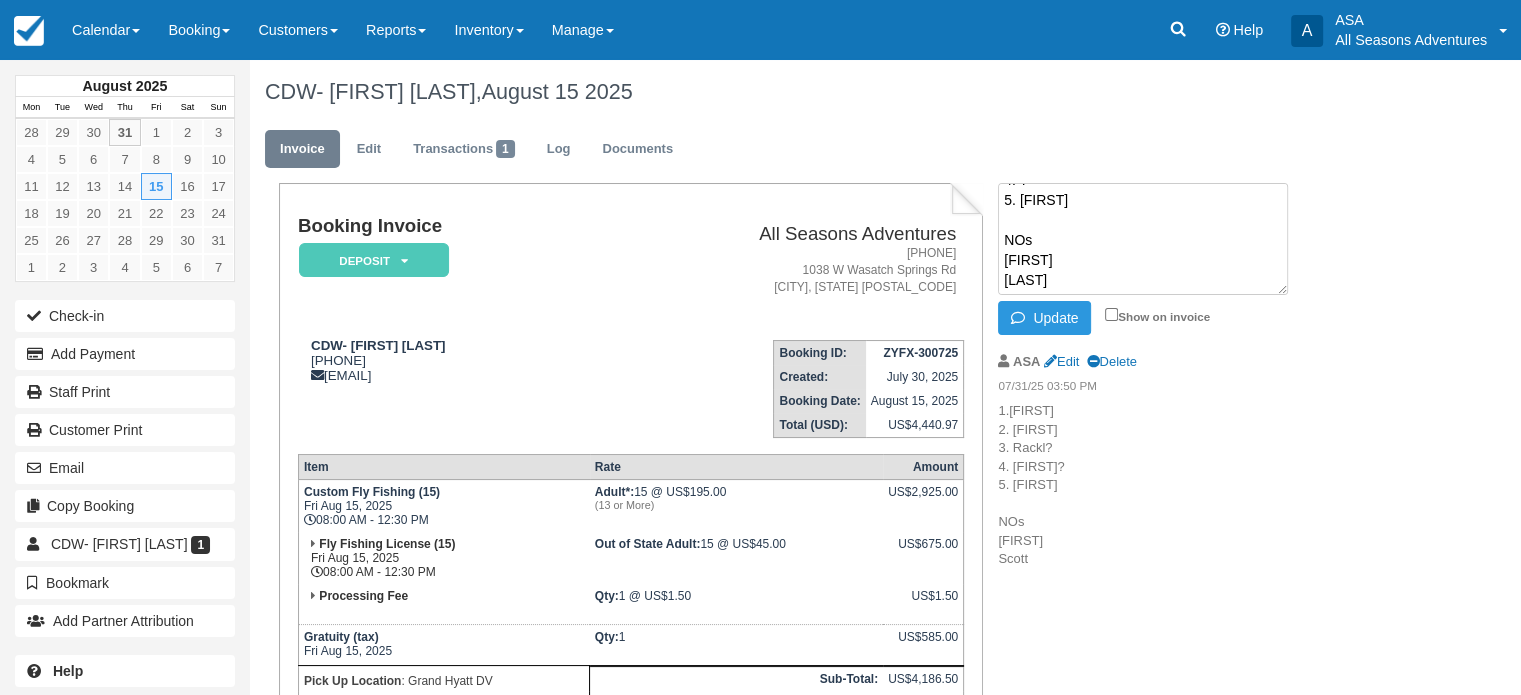 click on "1.[FIRST]
2. [FIRST]
3. [LAST]?
4. ?
5. [FIRST]
NOs
[FIRST]
[LAST]" at bounding box center (1143, 239) 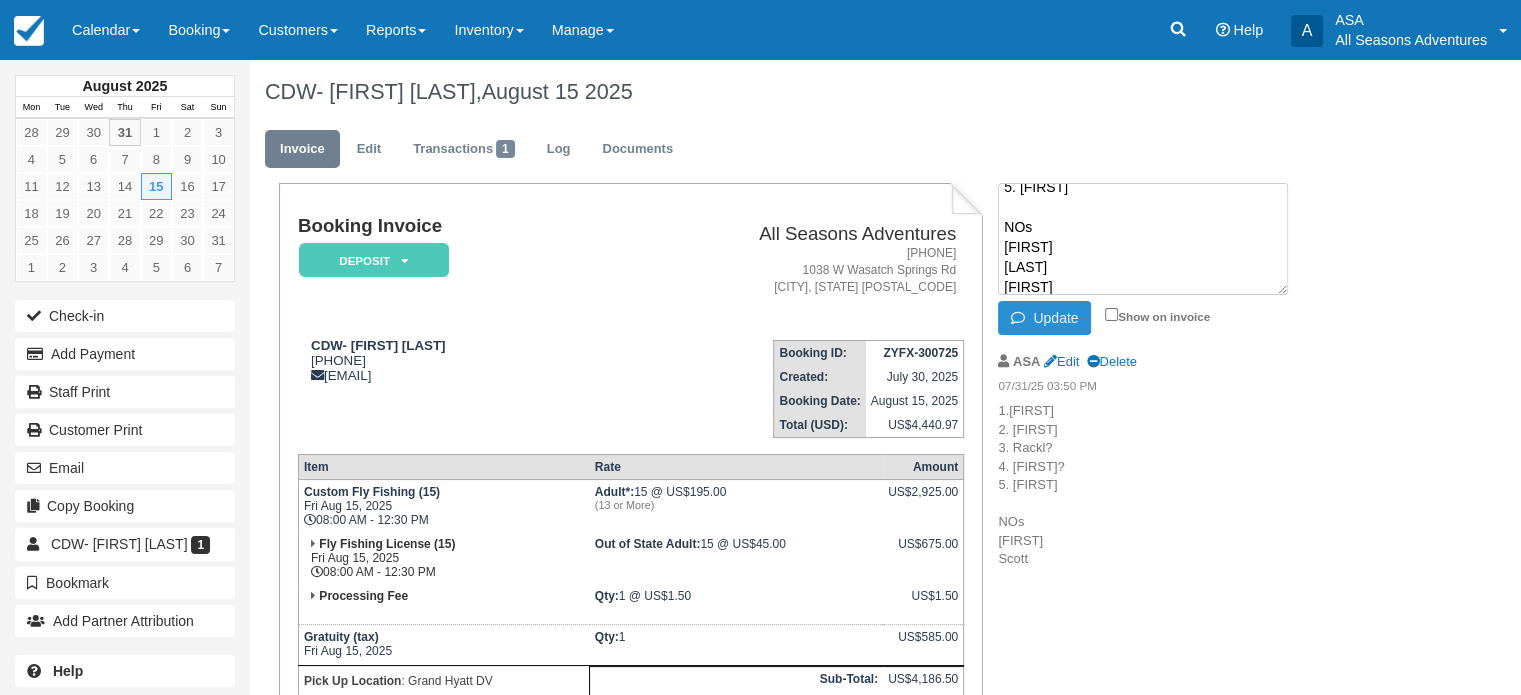 type on "1.[FIRST]
2. [FIRST]
3. [LAST]?
4. ?
5. [FIRST]
NOs
[FIRST]
[LAST]
[FIRST]" 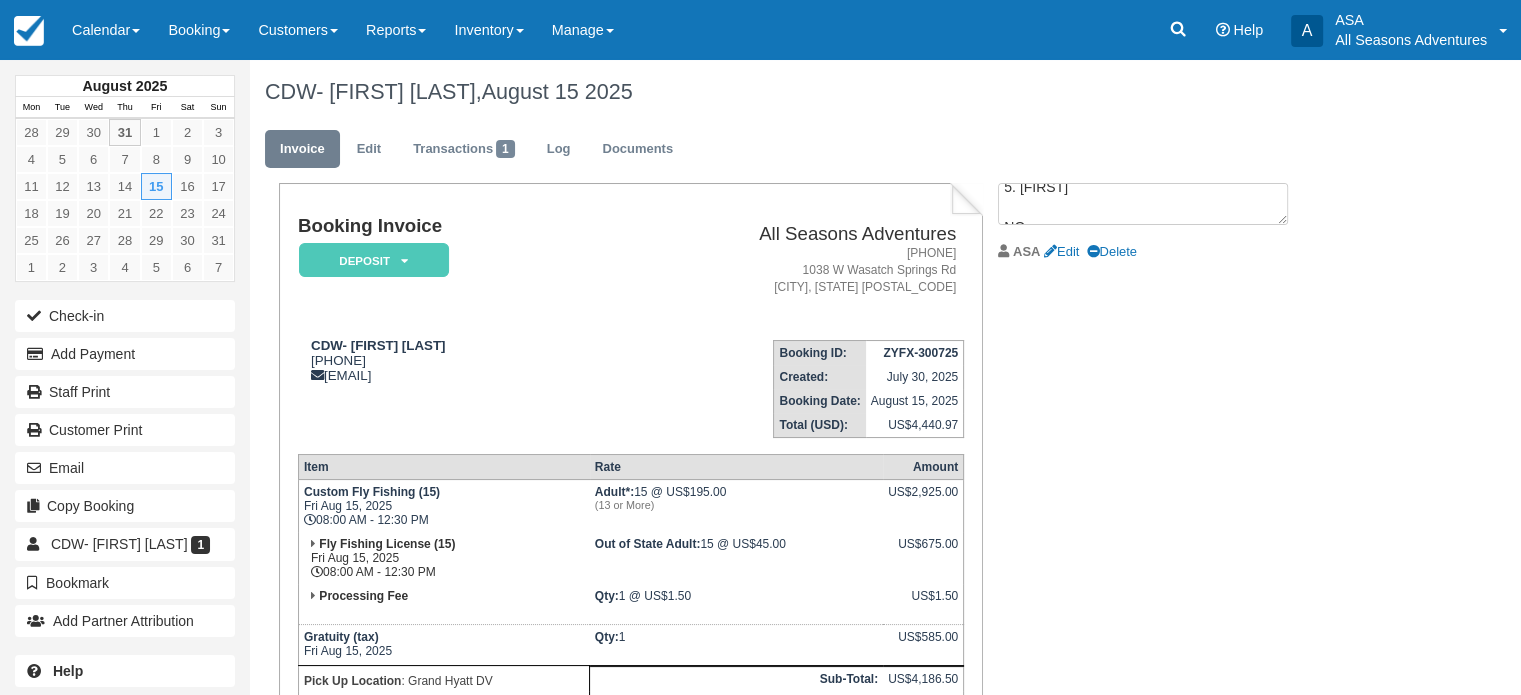 scroll, scrollTop: 0, scrollLeft: 0, axis: both 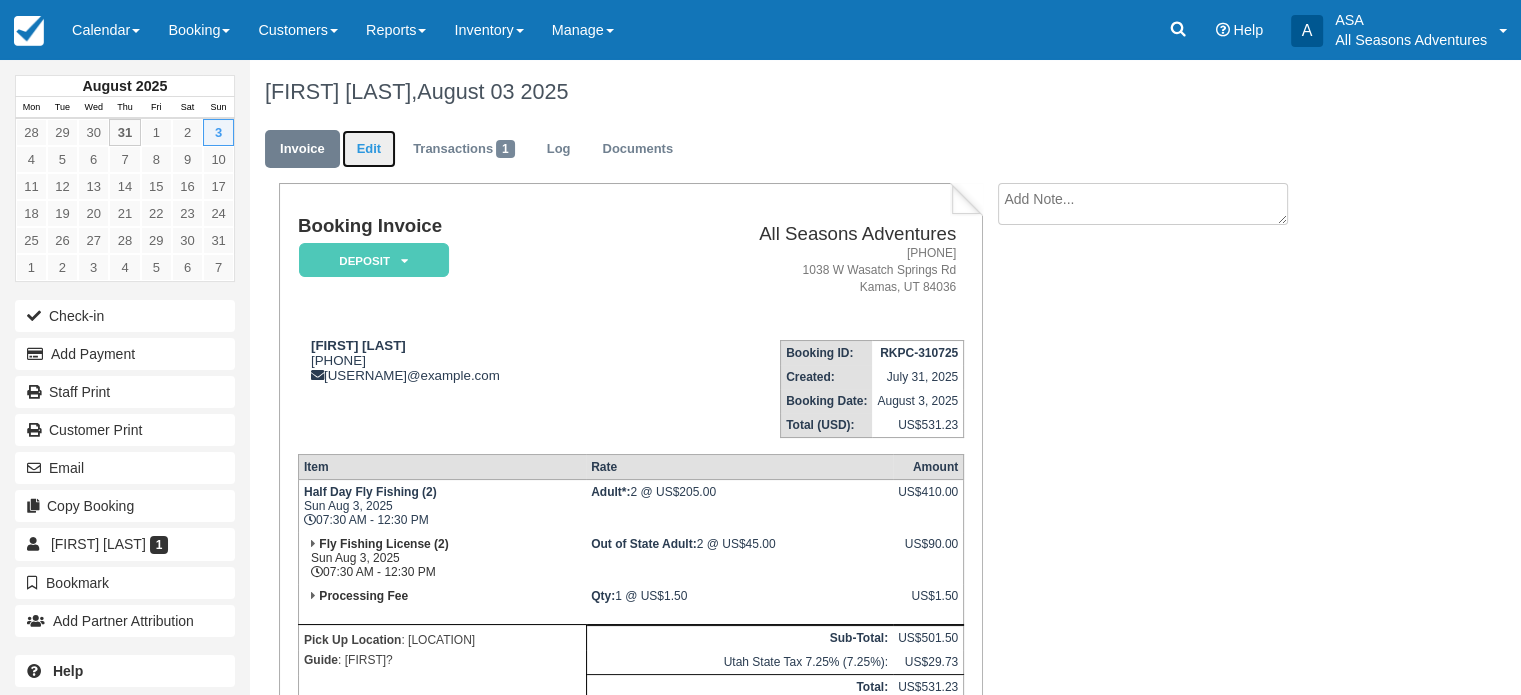 click on "Edit" at bounding box center (369, 149) 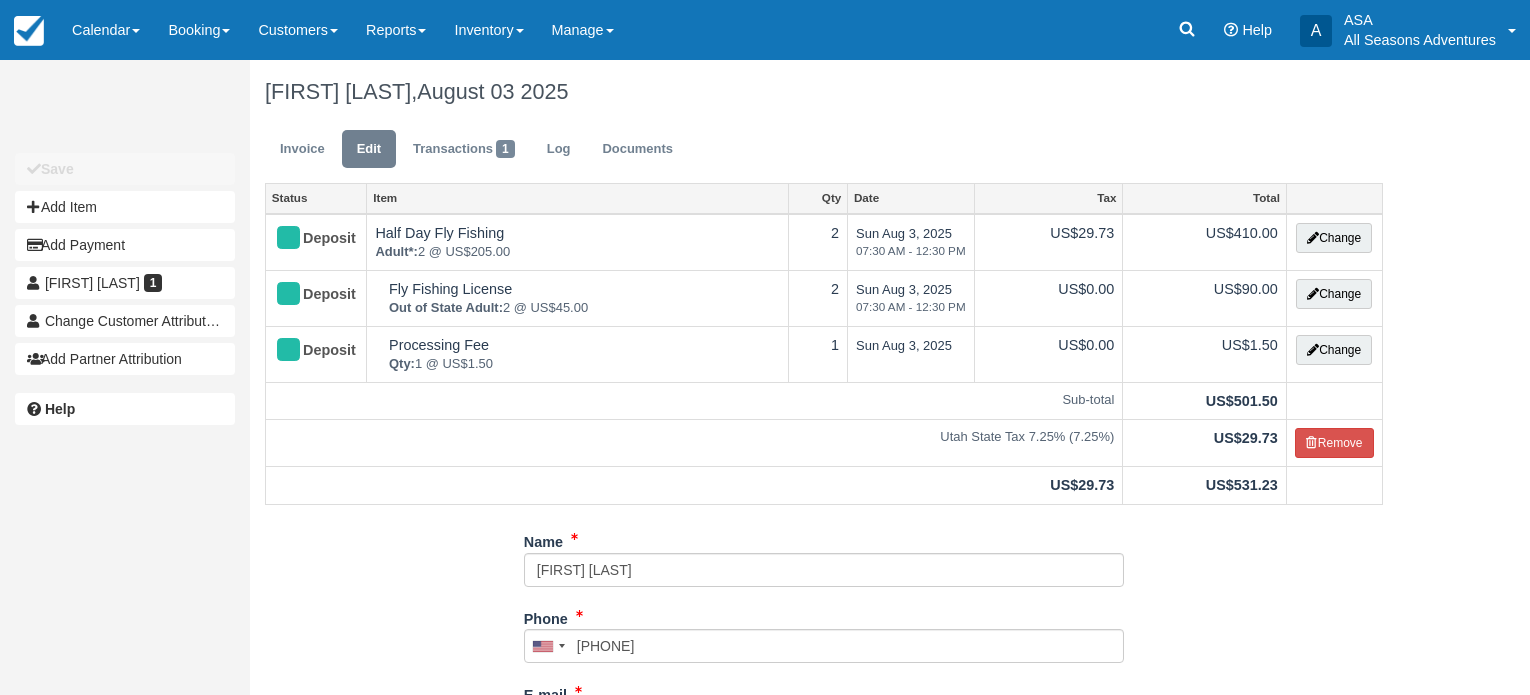 scroll, scrollTop: 0, scrollLeft: 0, axis: both 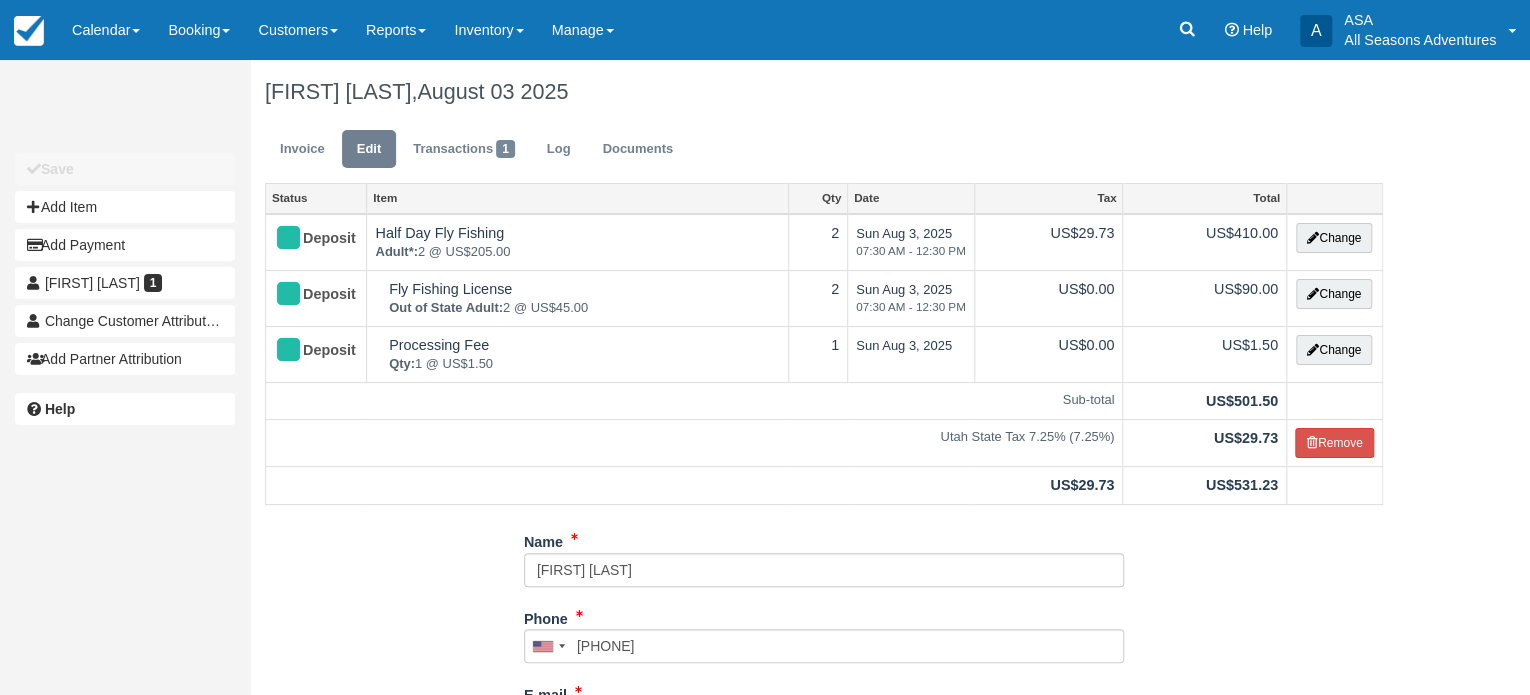 type on "(714) 580-4500" 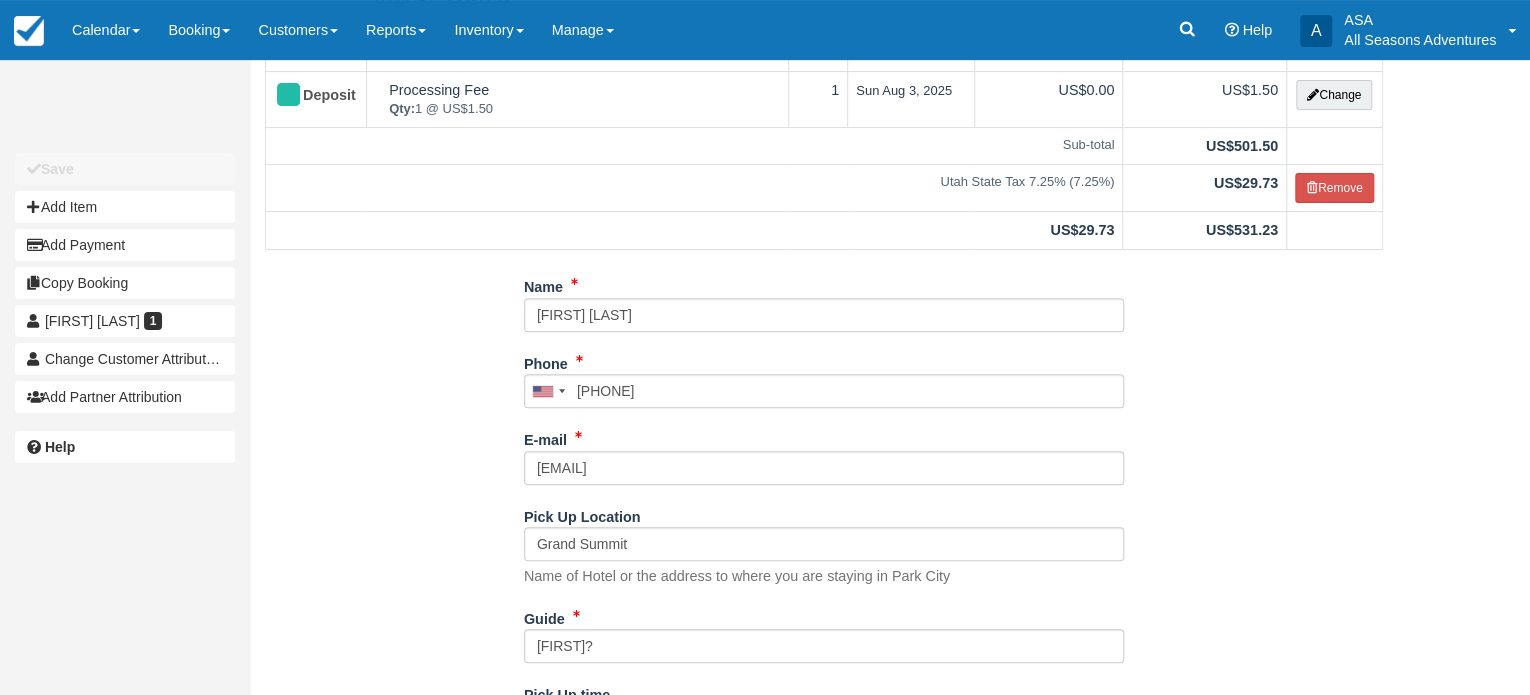 scroll, scrollTop: 279, scrollLeft: 0, axis: vertical 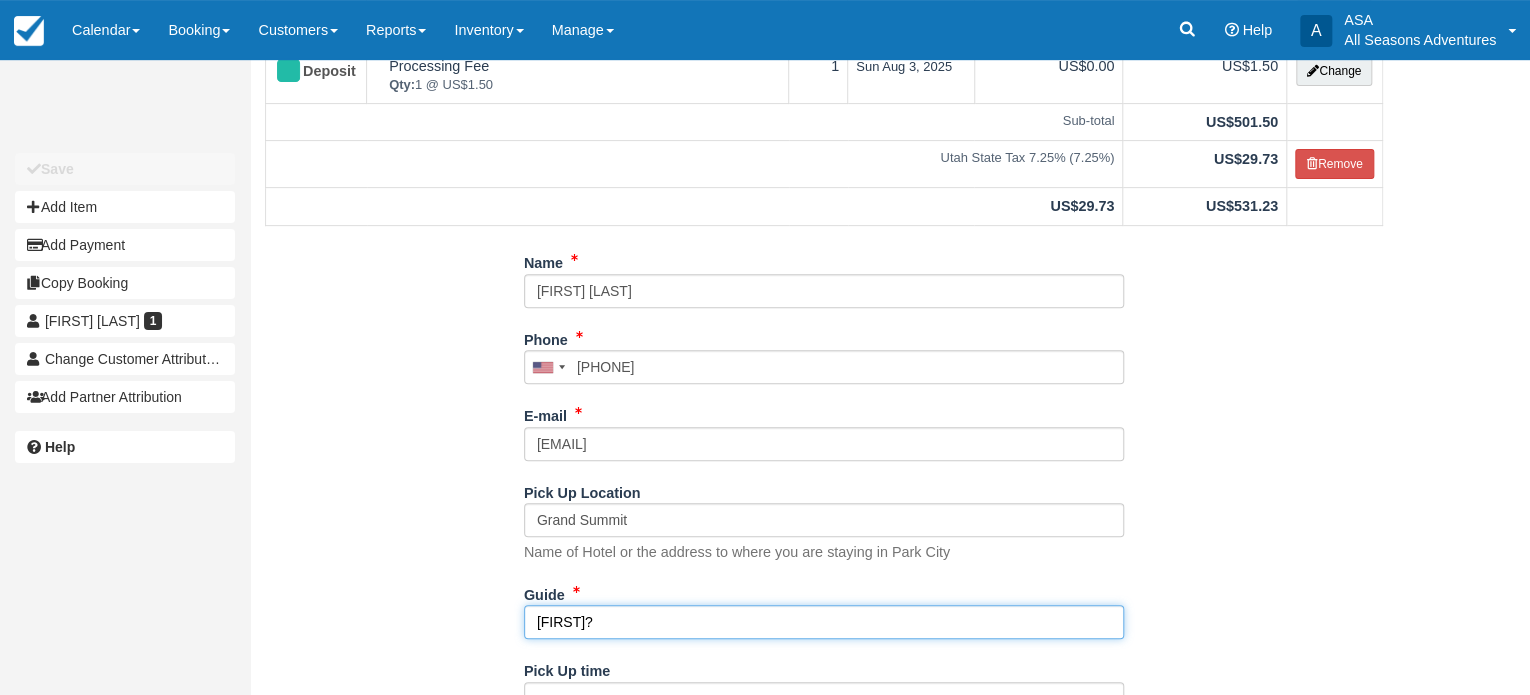 click on "Chris?" at bounding box center [824, 622] 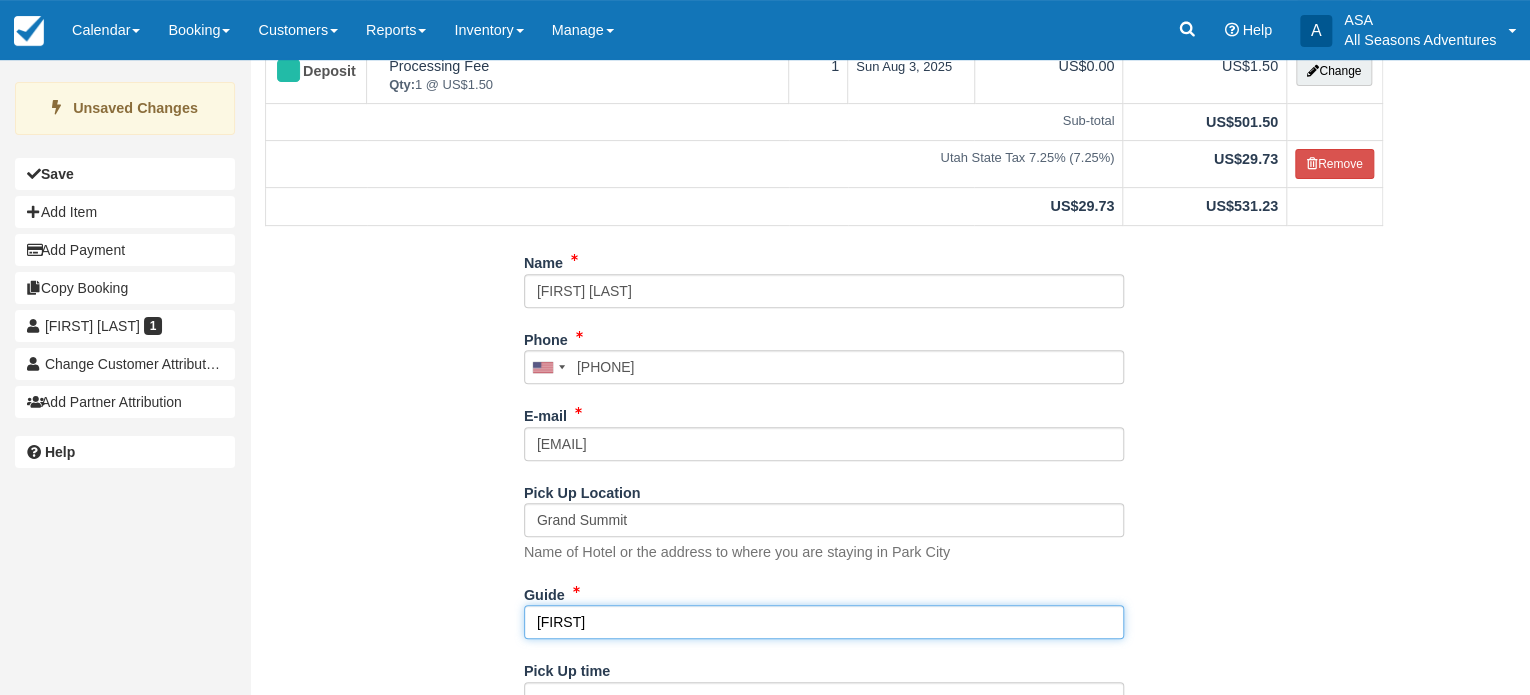 scroll, scrollTop: 387, scrollLeft: 0, axis: vertical 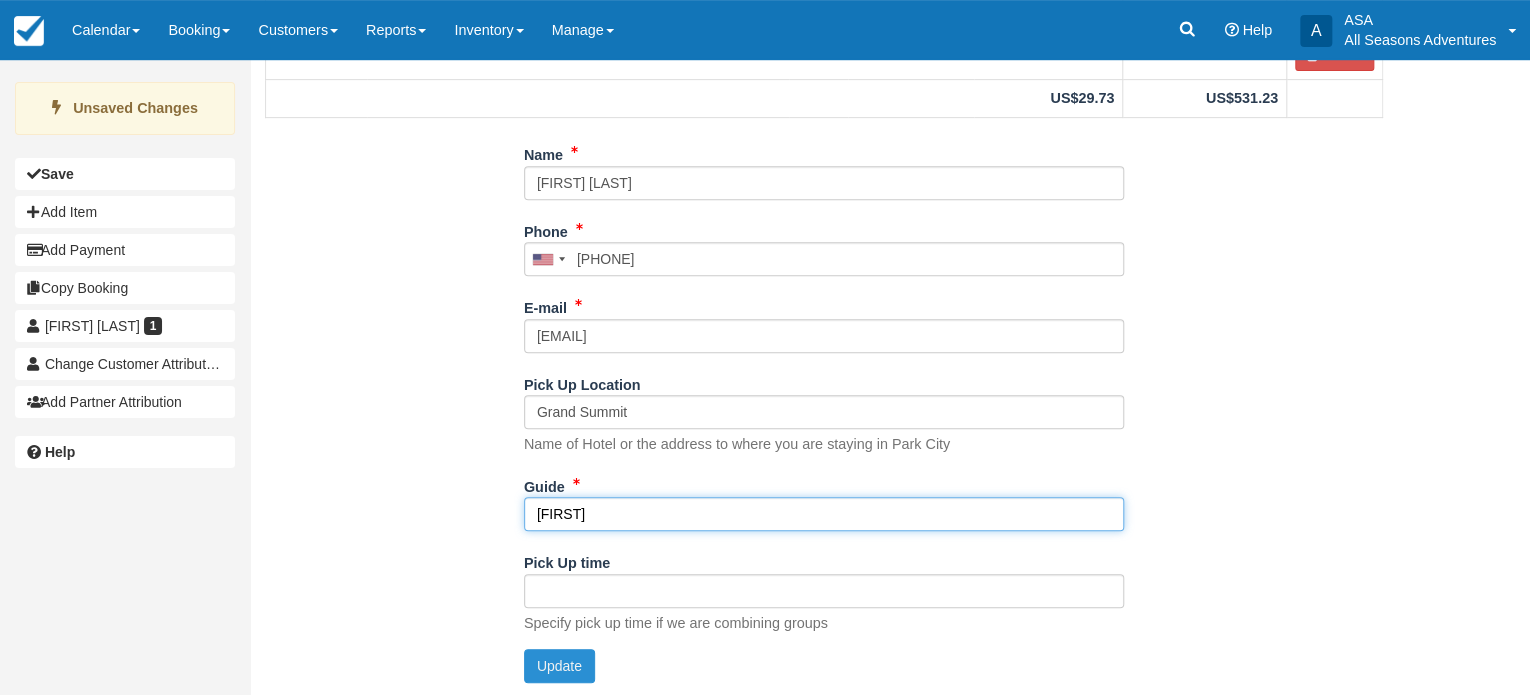 type on "Chris" 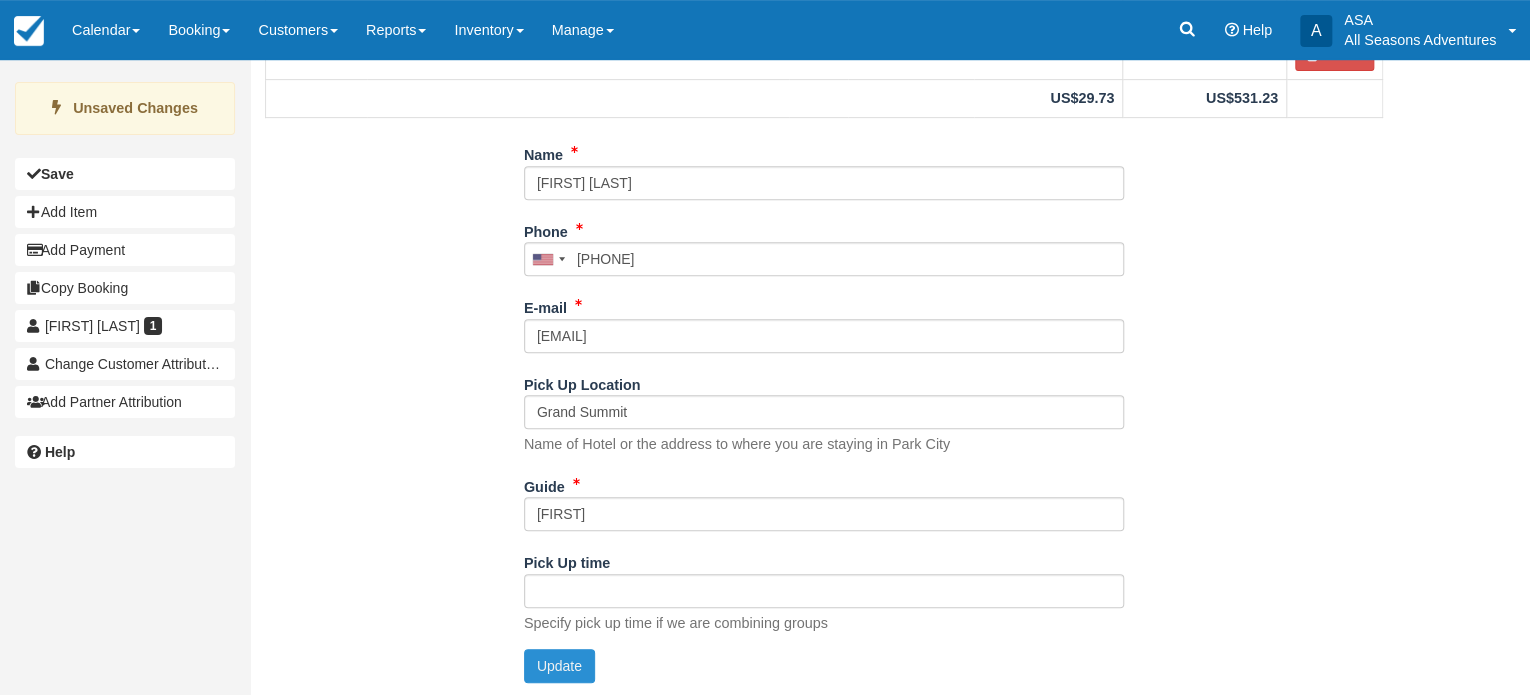 click on "Update" at bounding box center (559, 666) 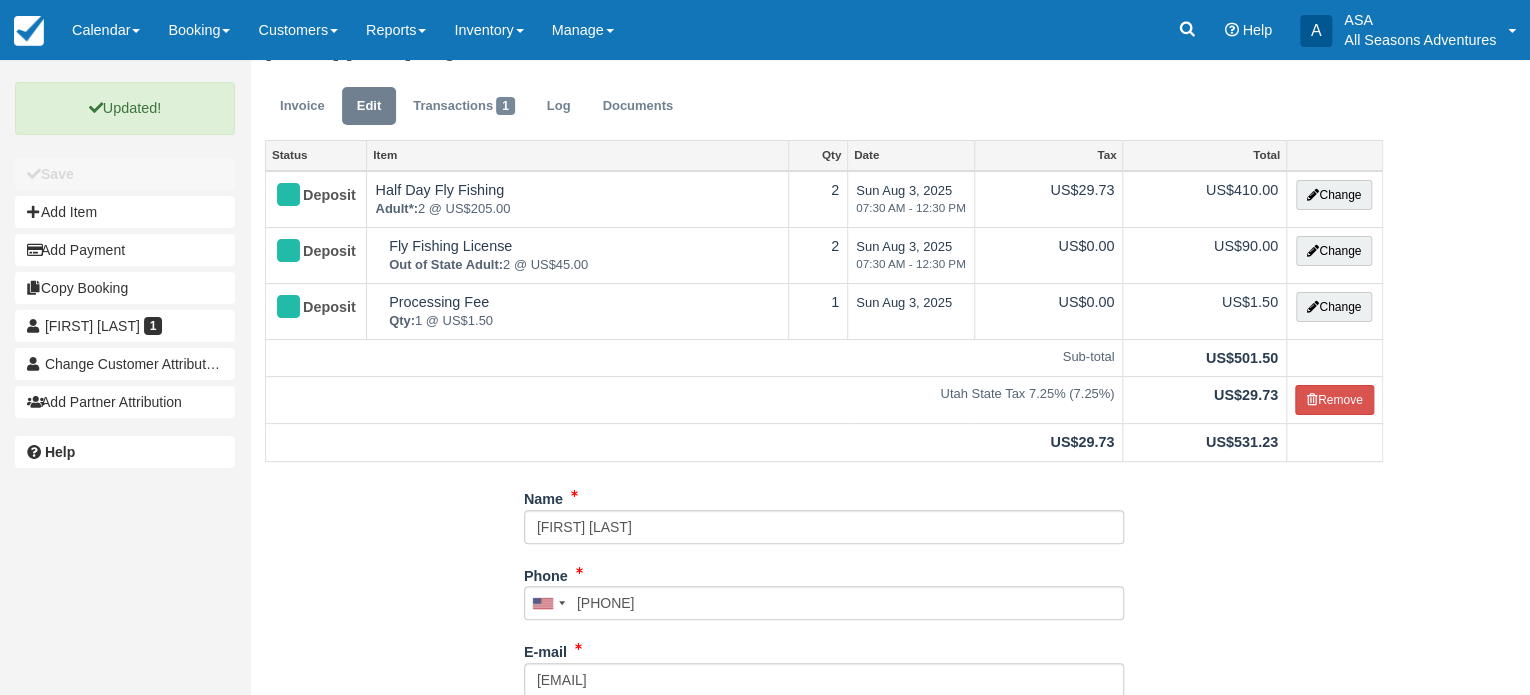 scroll, scrollTop: 0, scrollLeft: 0, axis: both 